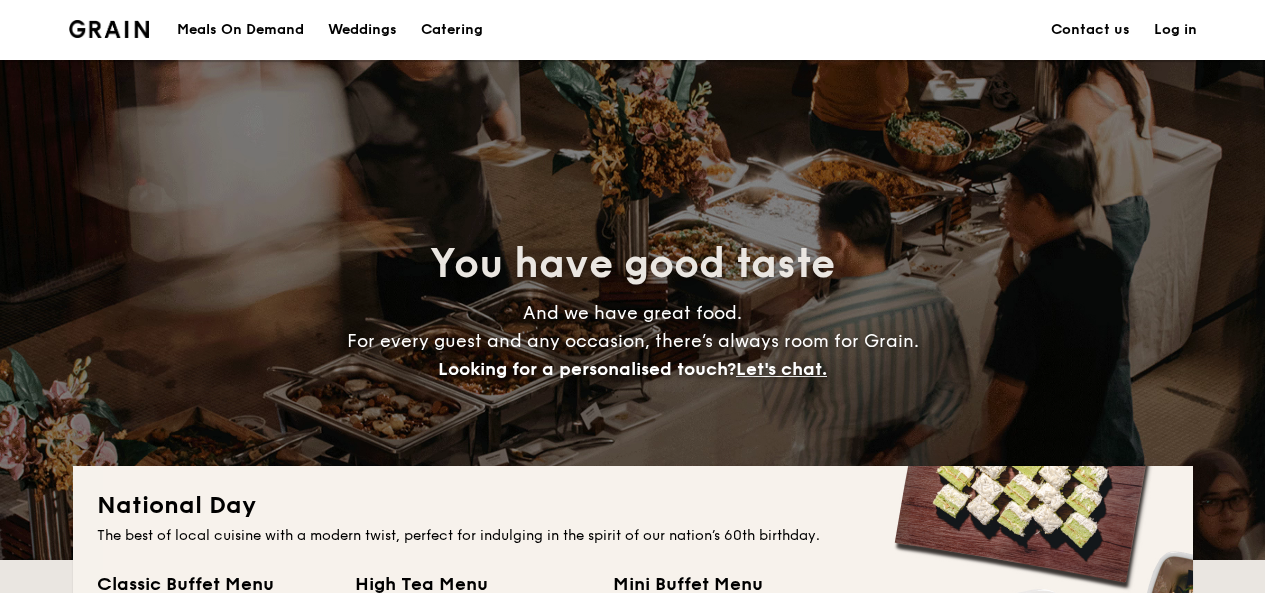 scroll, scrollTop: 0, scrollLeft: 0, axis: both 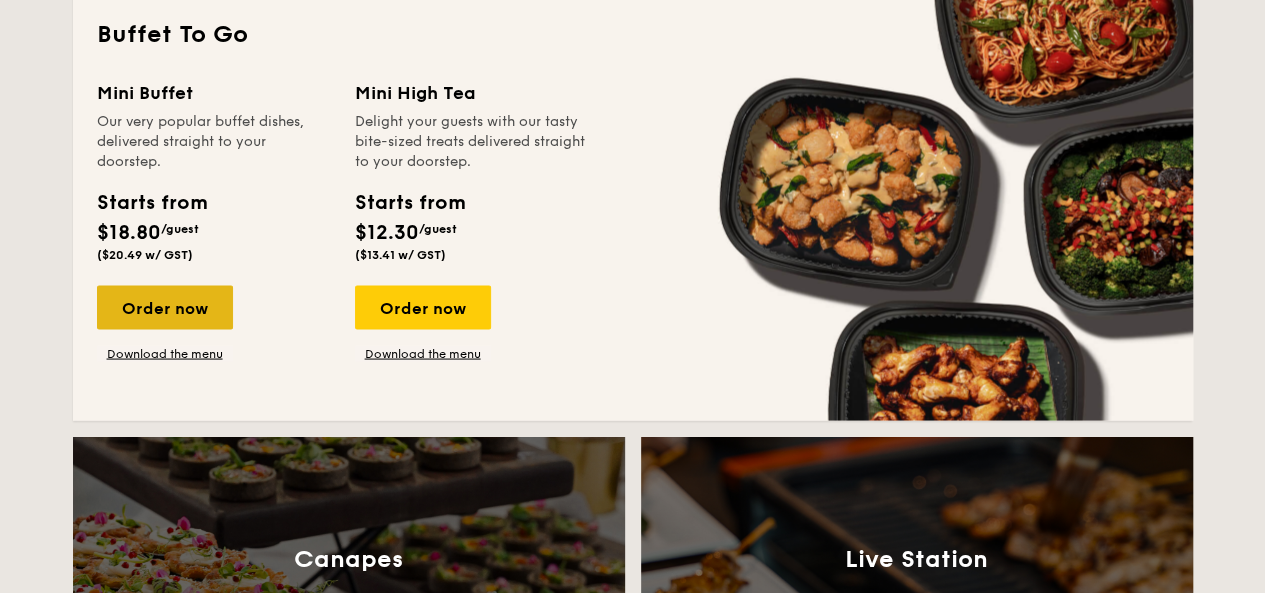 click on "Order now" at bounding box center (165, 307) 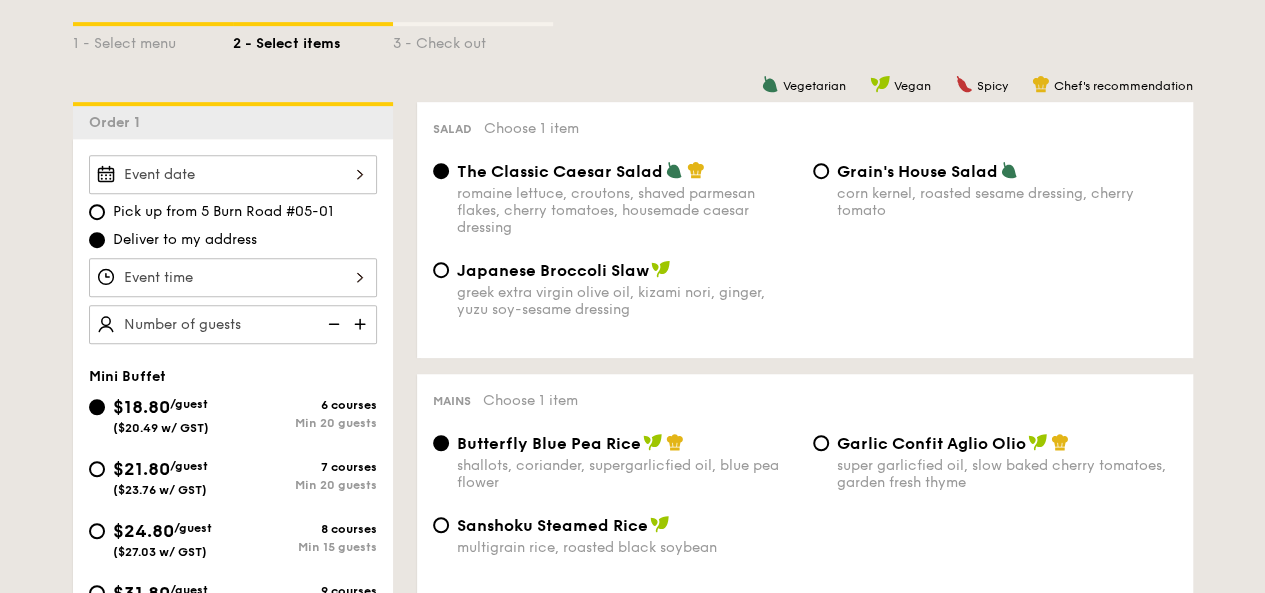 scroll, scrollTop: 506, scrollLeft: 0, axis: vertical 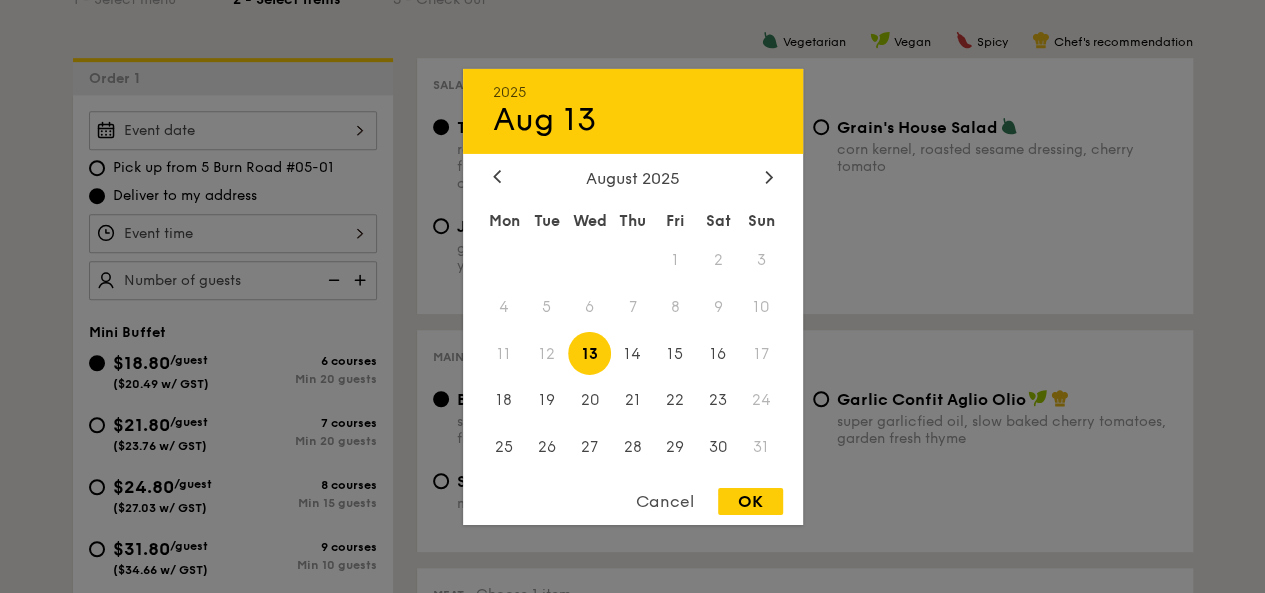 click on "[YEAR]       [MONTH] [DAY]     [MONTH] [YEAR]     Mon Tue Wed Thu Fri Sat Sun   1 2 3 4 5 6 7 8 9 10 11 12 13 14 15 16 17 18 19 20 21 22 23 24 25 26 27 28 29 30 31     Cancel   OK" at bounding box center [233, 130] 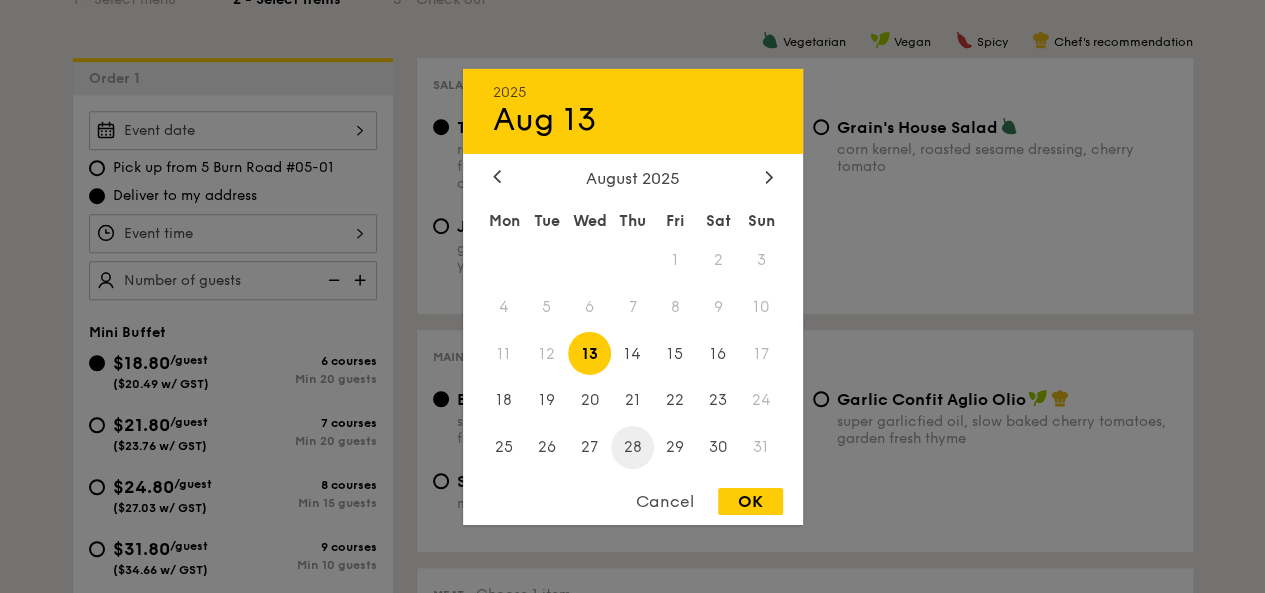 click on "28" at bounding box center [632, 447] 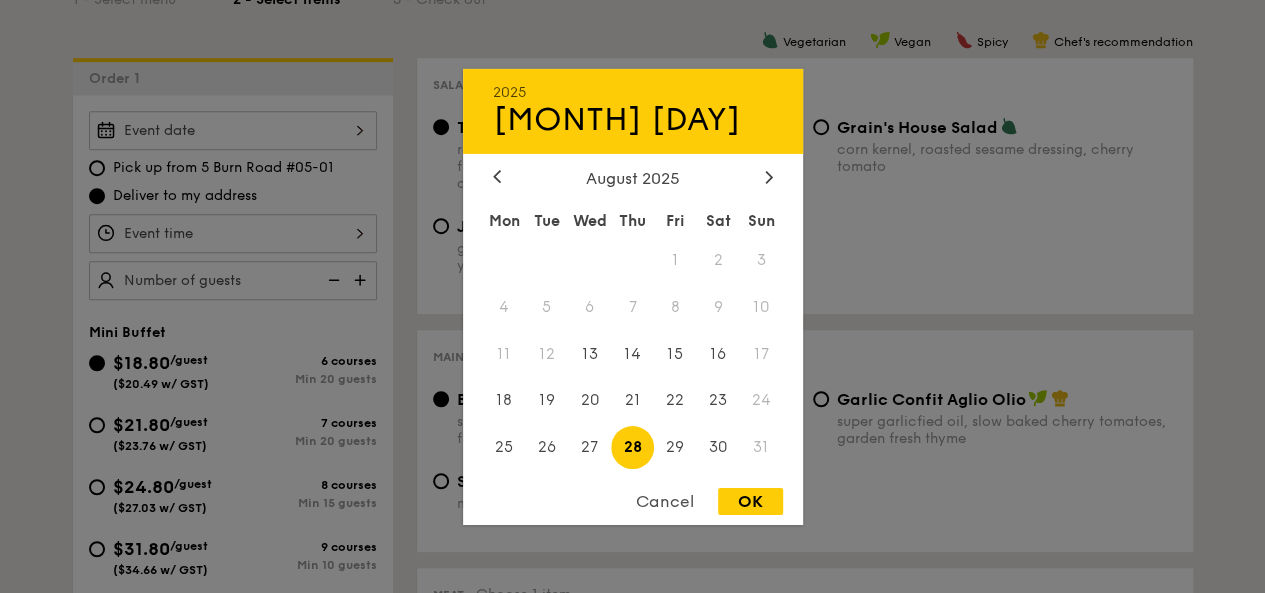 click on "OK" at bounding box center (750, 501) 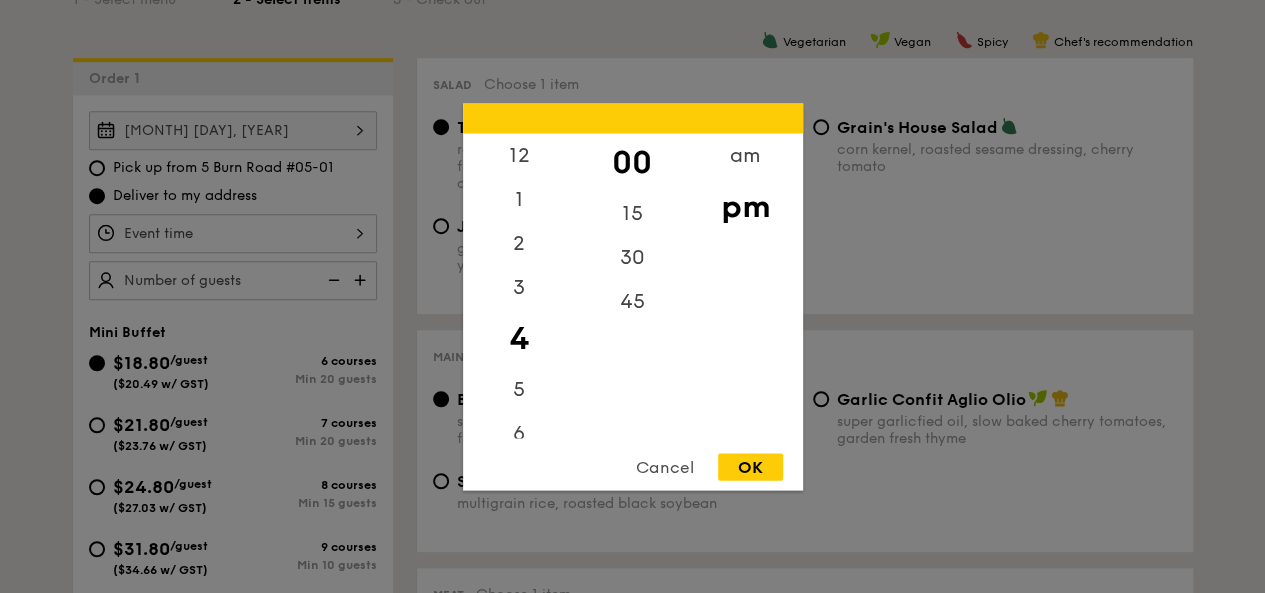 click on "12 1 2 3 4 5 6 7 8 9 10 11   00 15 30 45   am   pm   Cancel   OK" at bounding box center (233, 233) 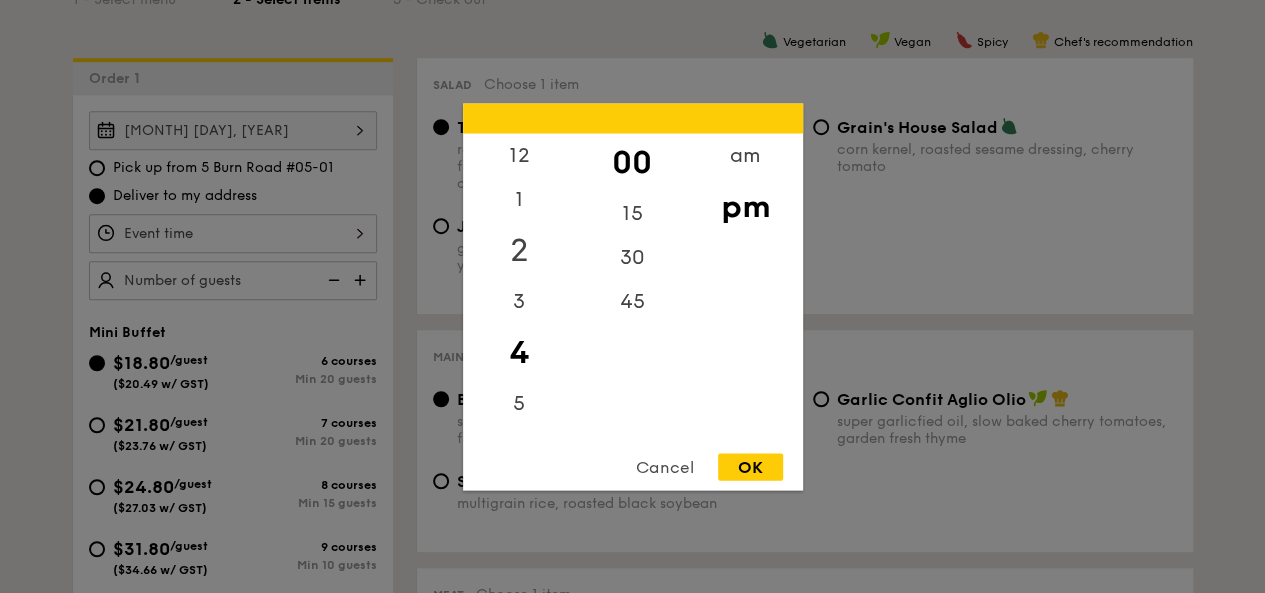 click on "2" at bounding box center (519, 250) 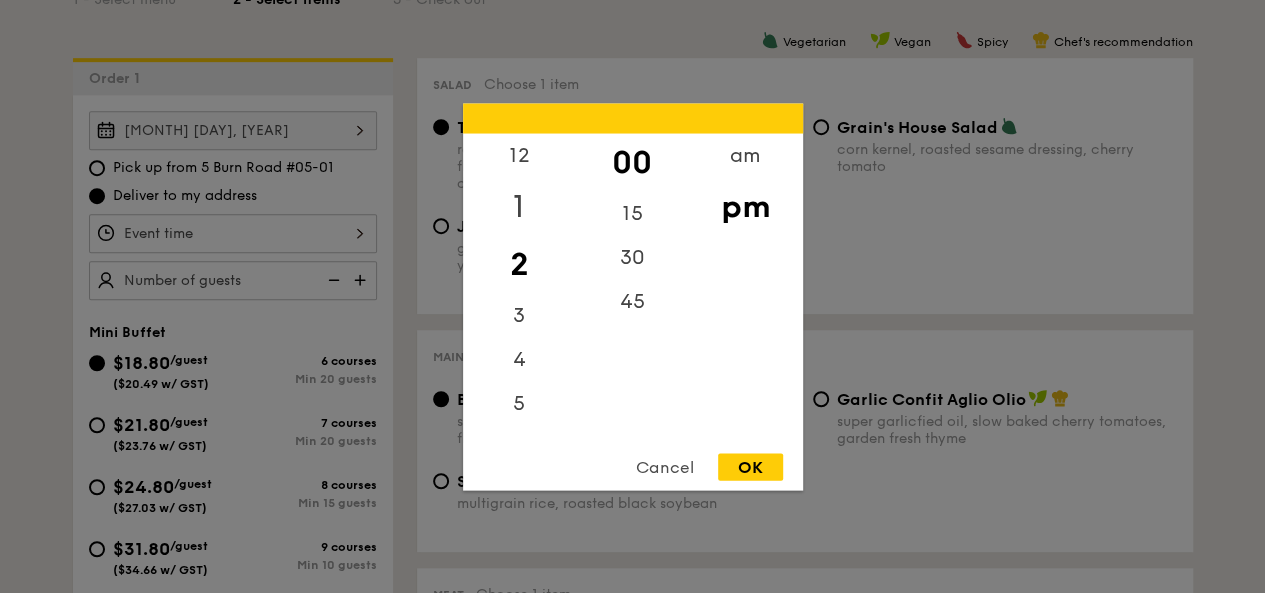 click on "1" at bounding box center (519, 206) 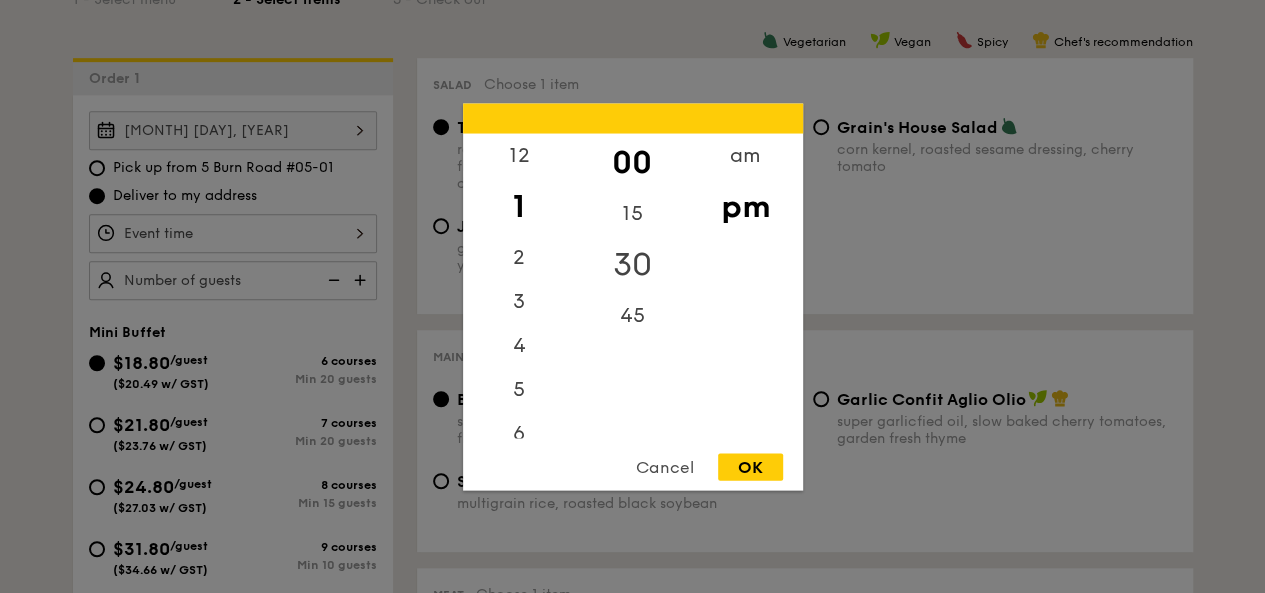 click on "30" at bounding box center (632, 264) 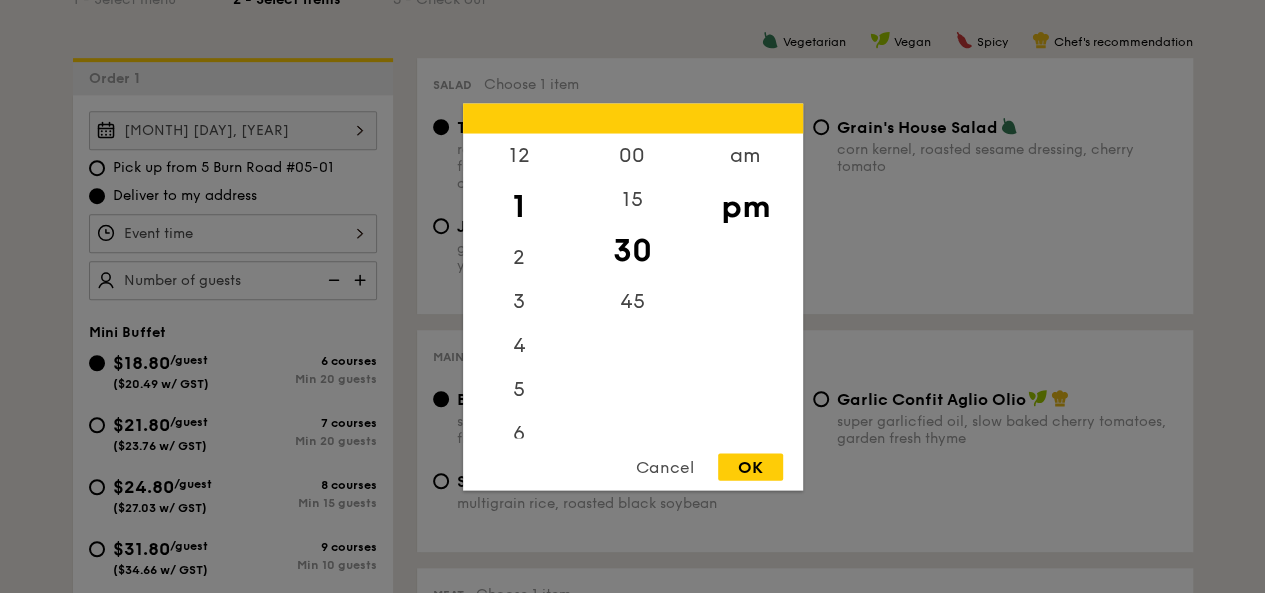 click on "OK" at bounding box center (750, 466) 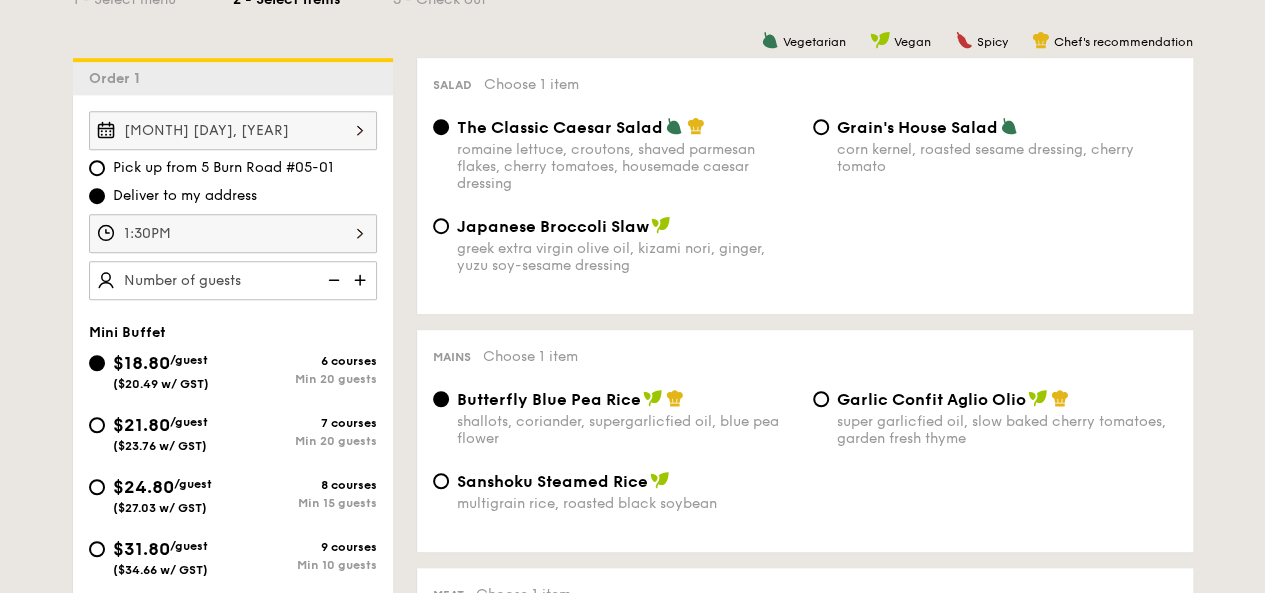 click at bounding box center (362, 280) 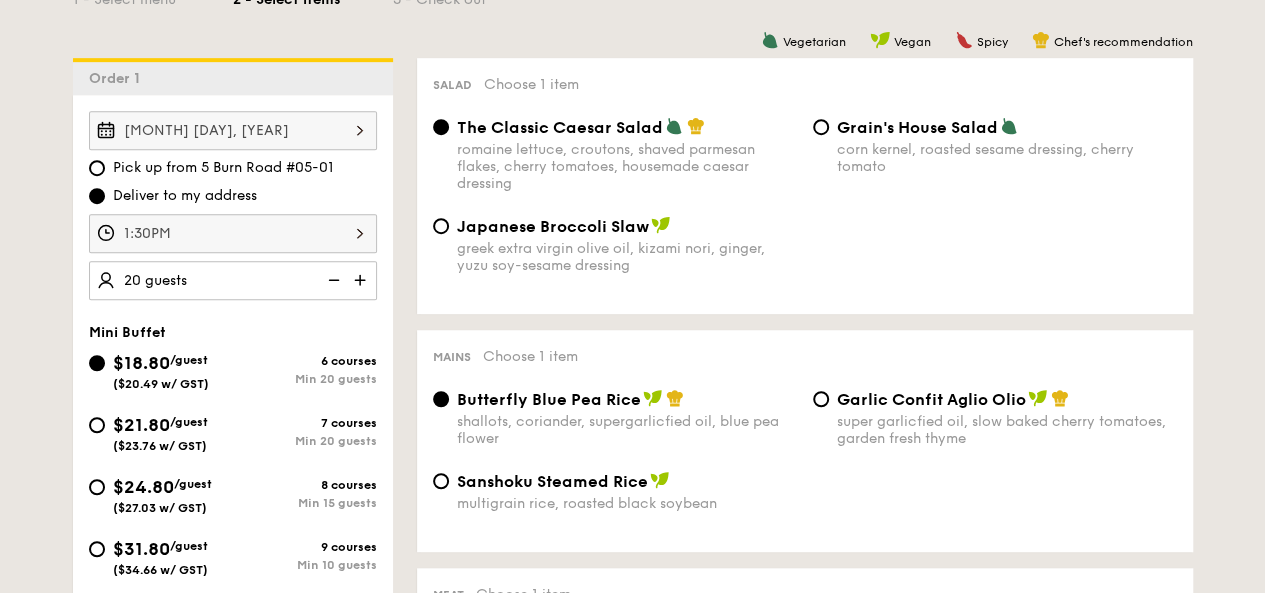 click at bounding box center (362, 280) 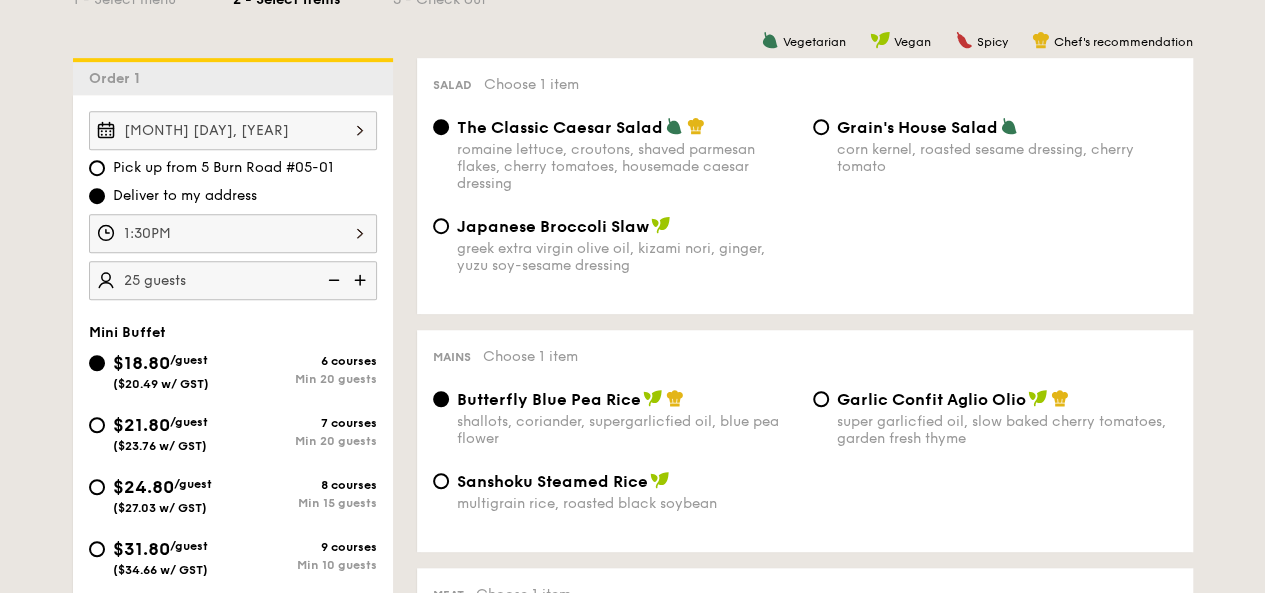 click at bounding box center [362, 280] 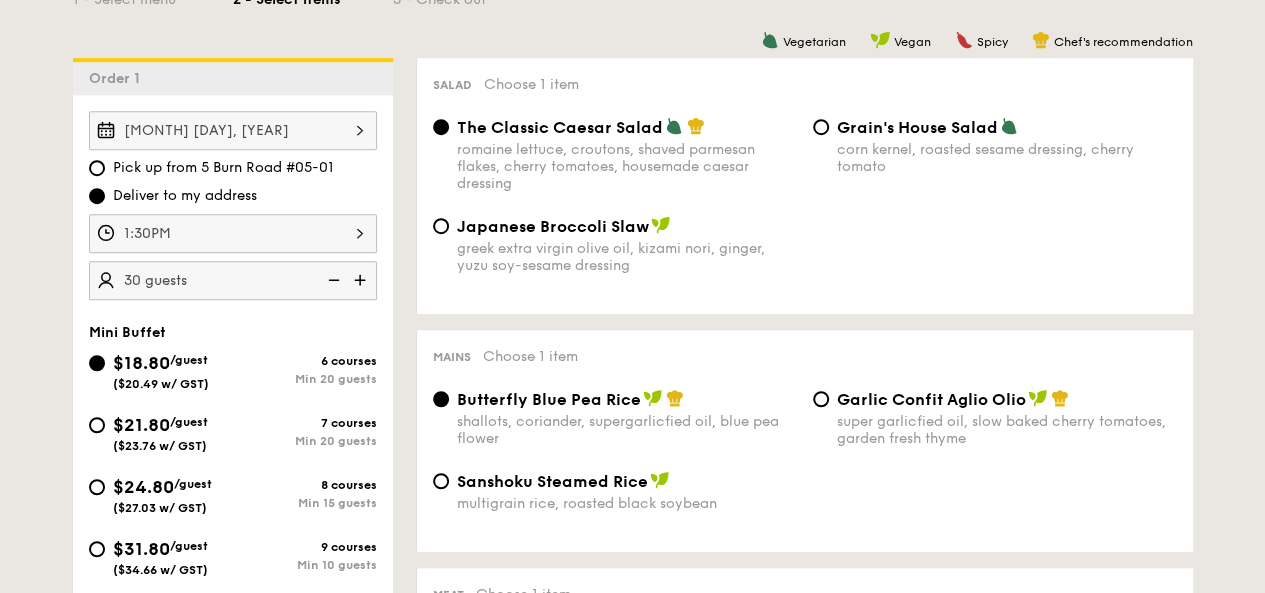 click at bounding box center (362, 280) 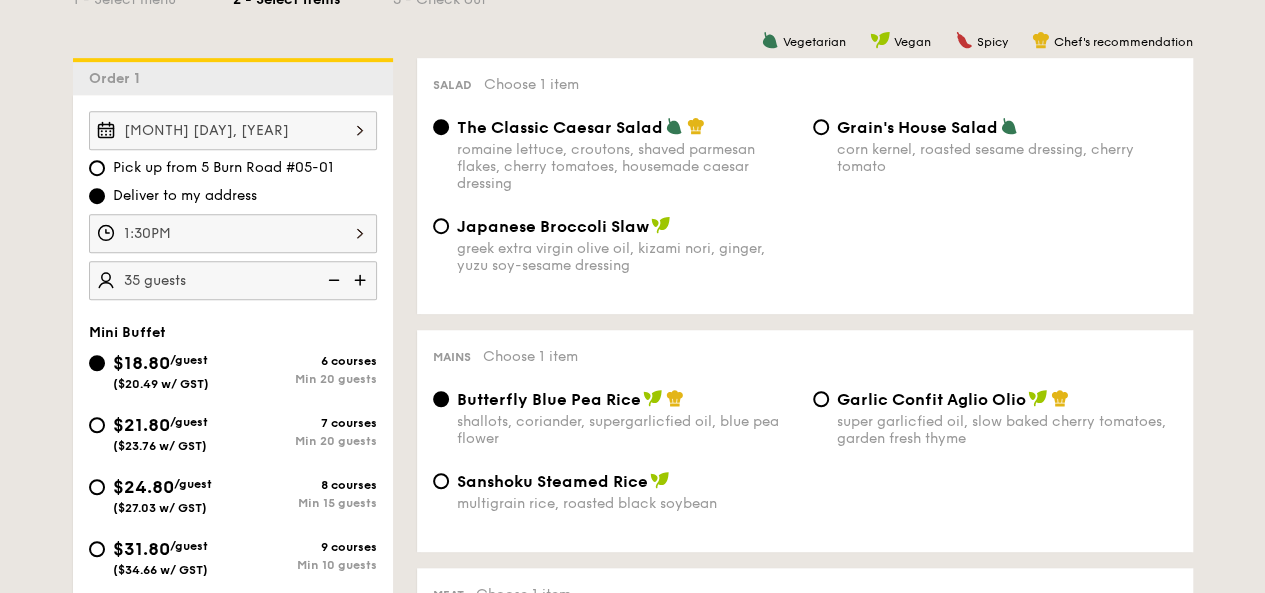 click at bounding box center [362, 280] 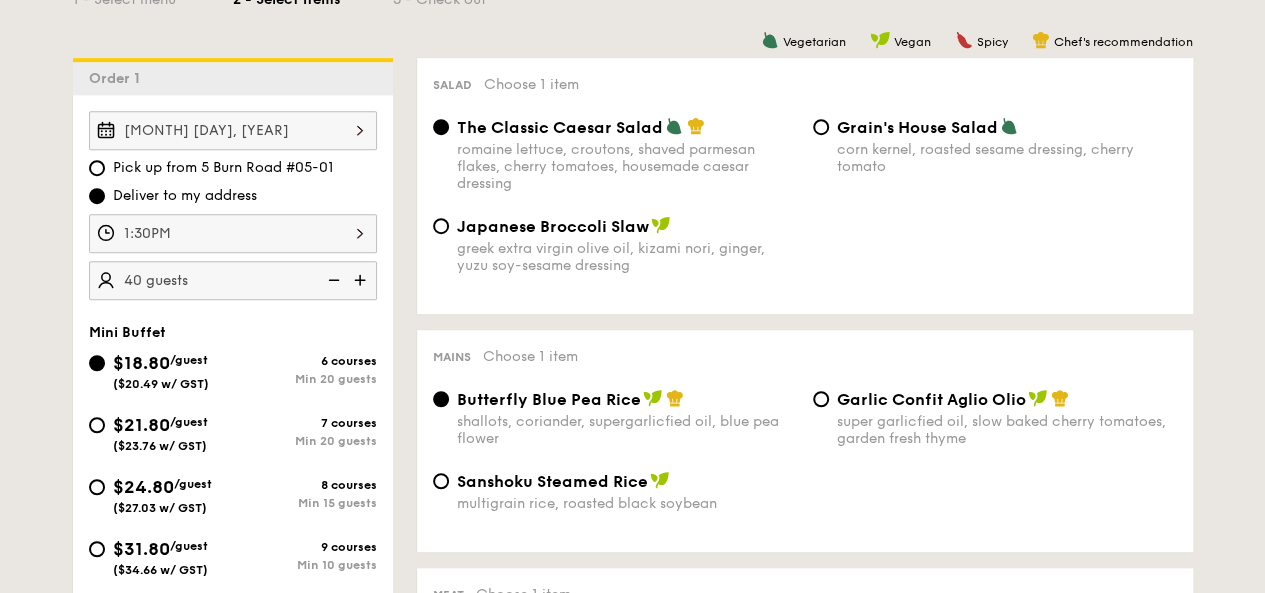 click at bounding box center [362, 280] 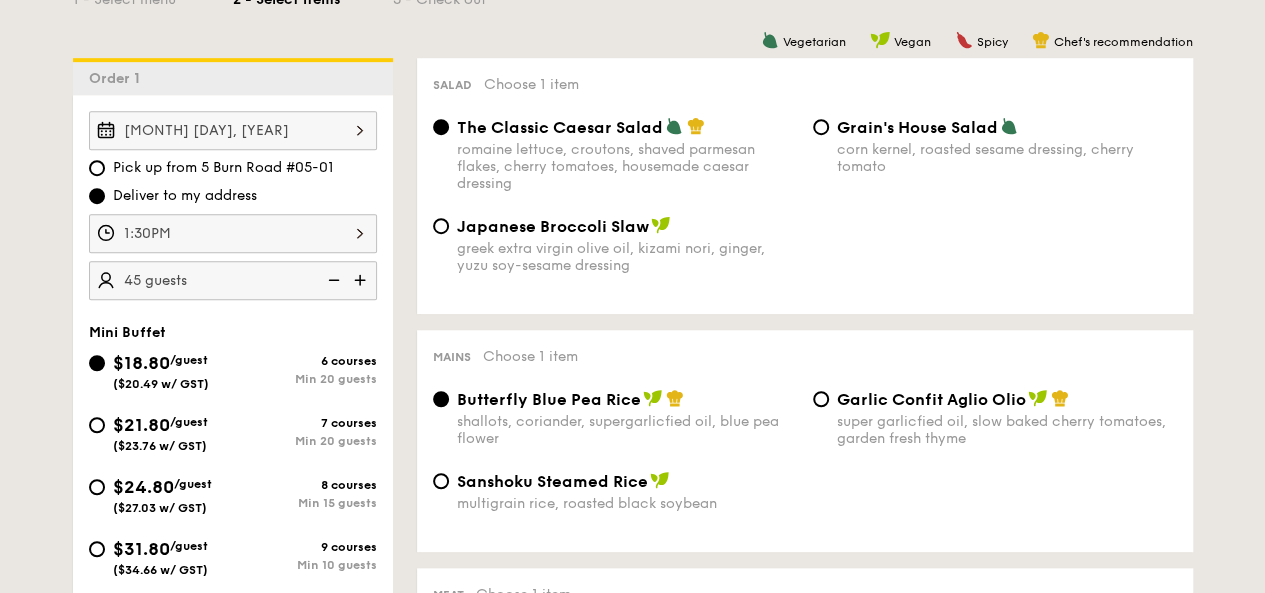 click at bounding box center (362, 280) 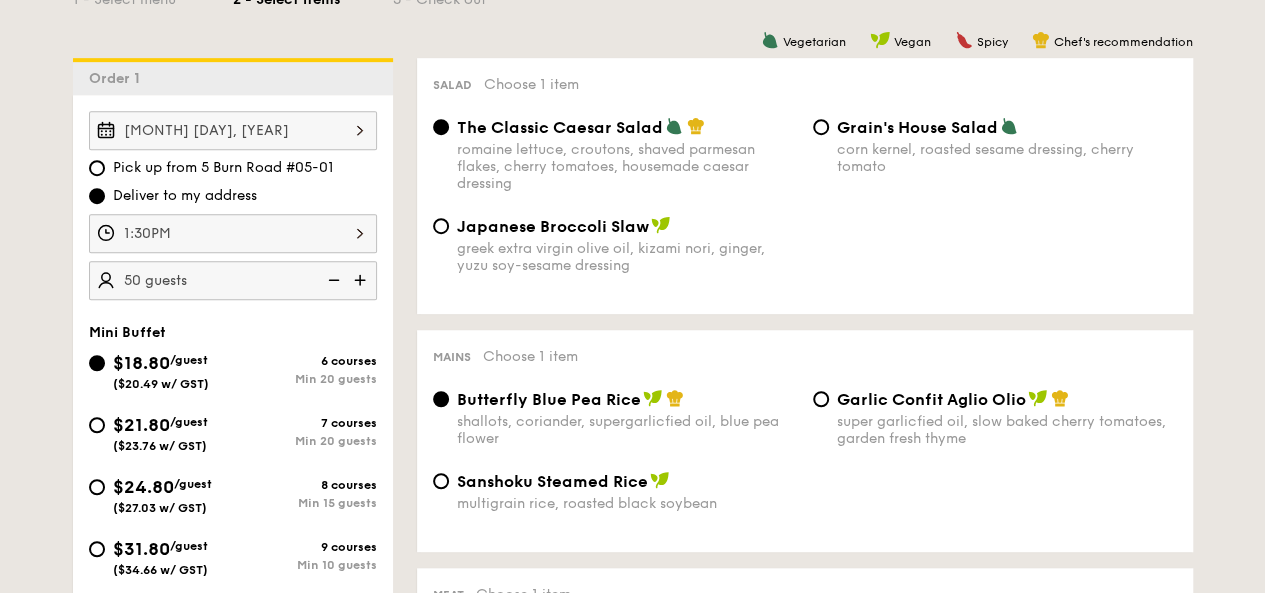 click at bounding box center (362, 280) 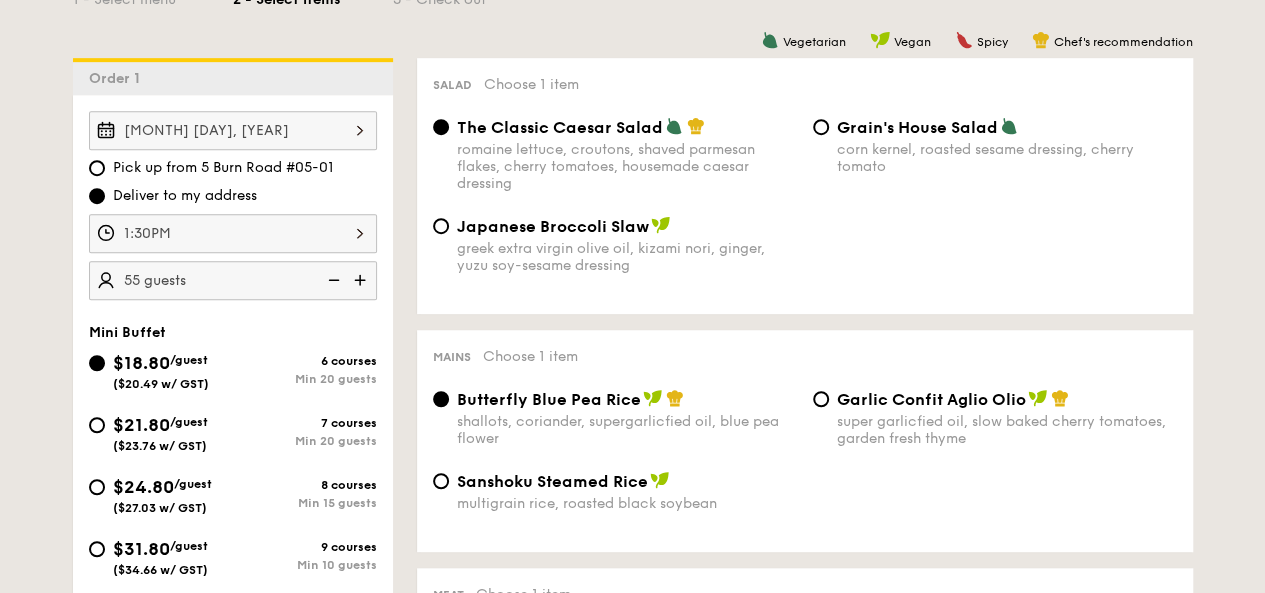 click at bounding box center [332, 280] 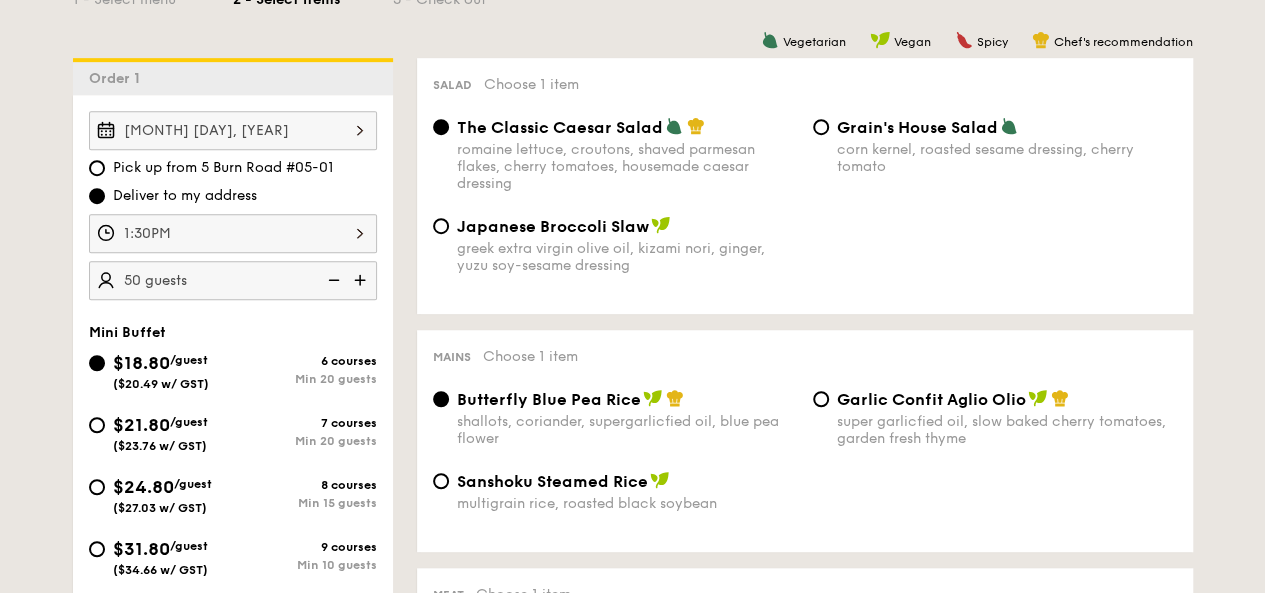 click at bounding box center [332, 280] 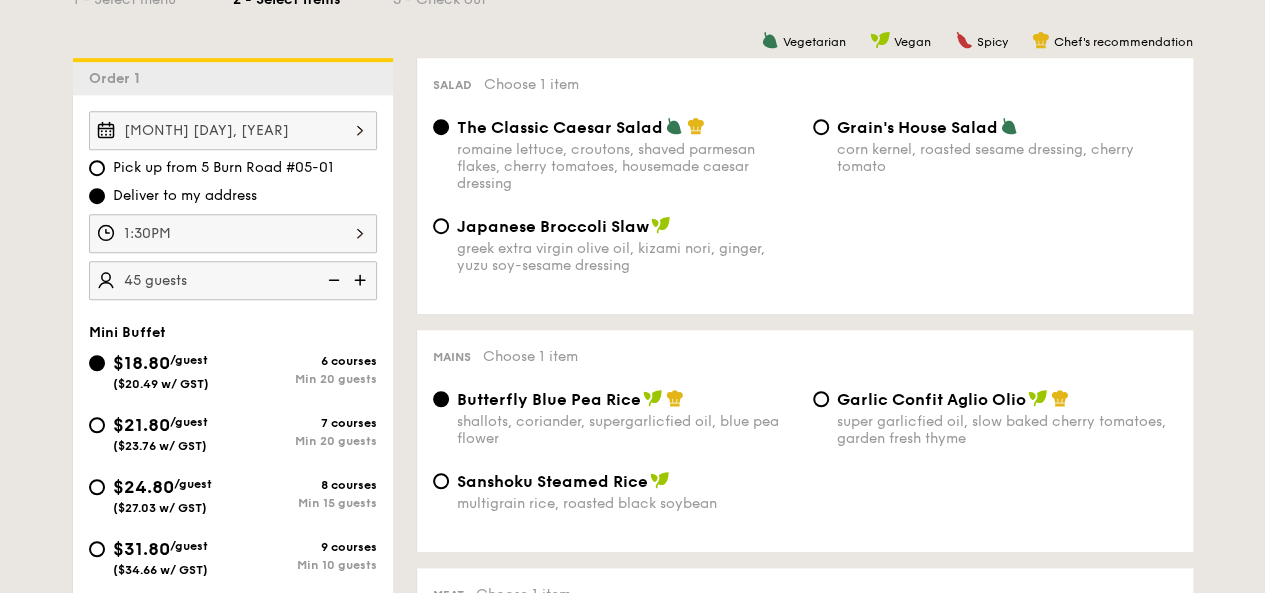 click at bounding box center [332, 280] 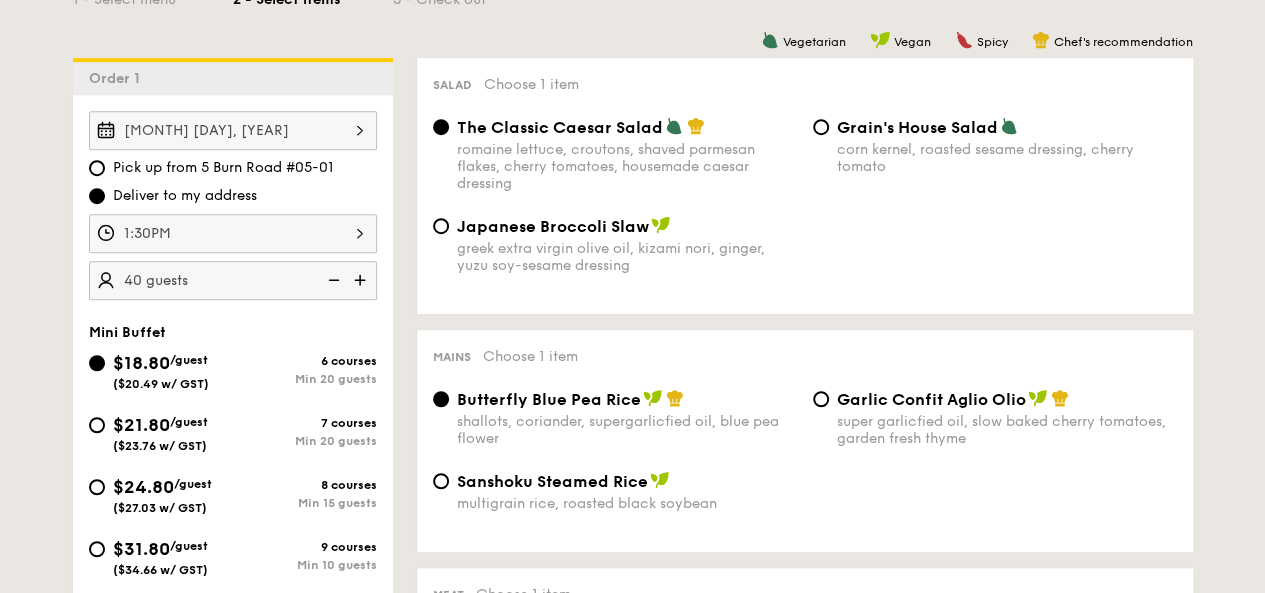 click at bounding box center (332, 280) 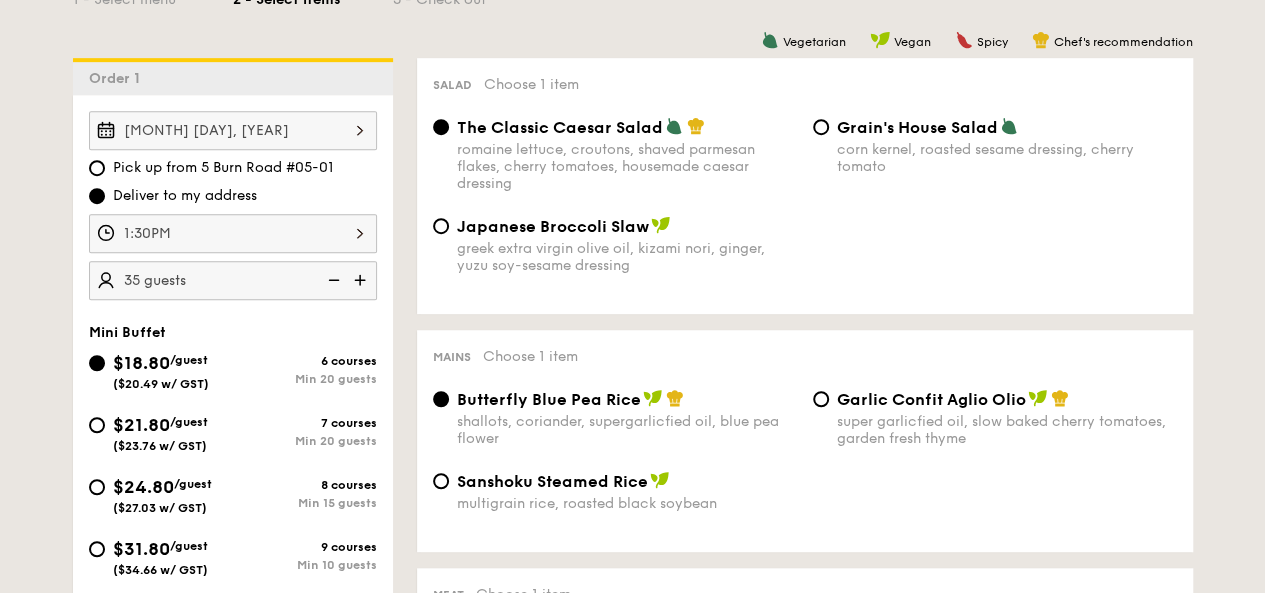 click at bounding box center (332, 280) 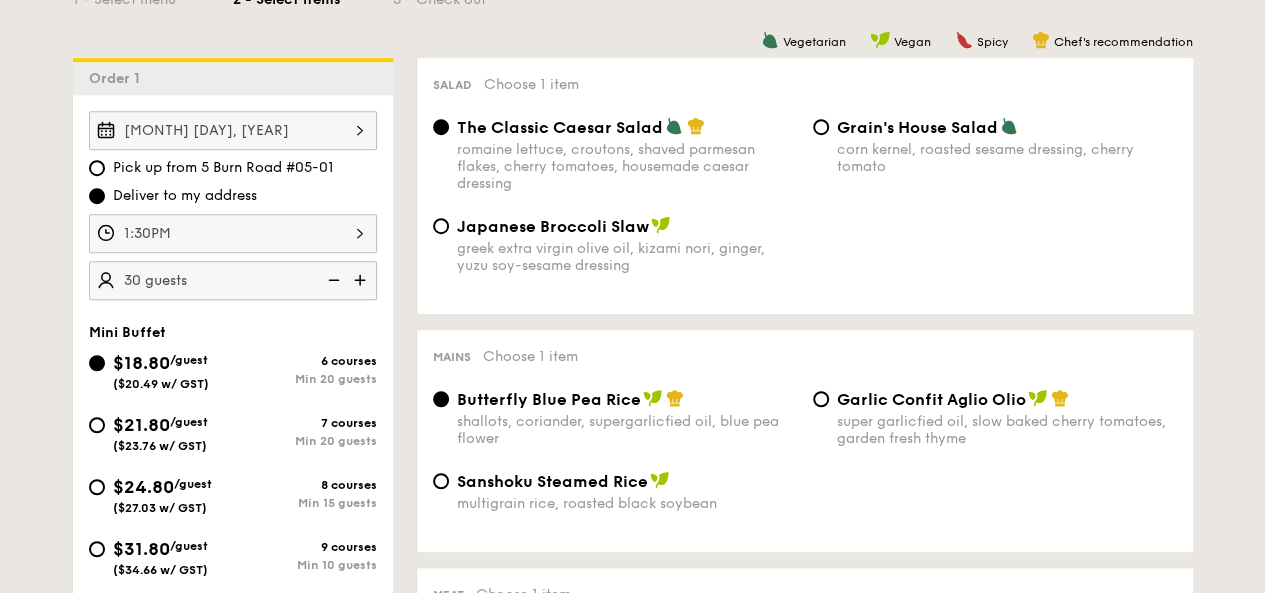 click at bounding box center [332, 280] 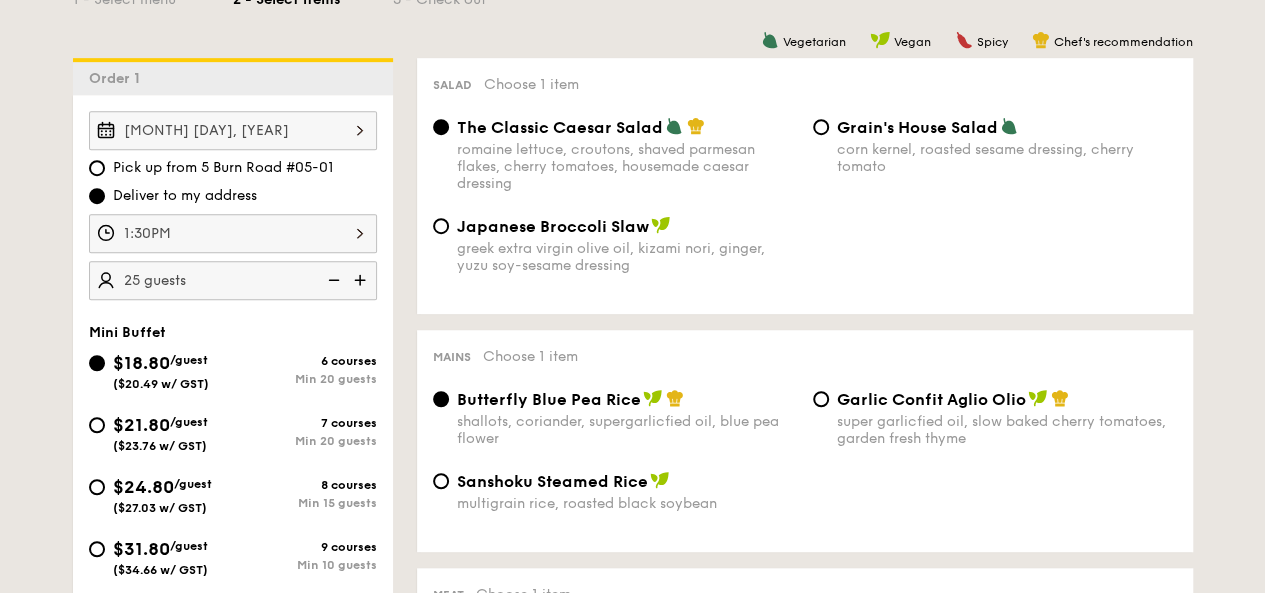 click at bounding box center (332, 280) 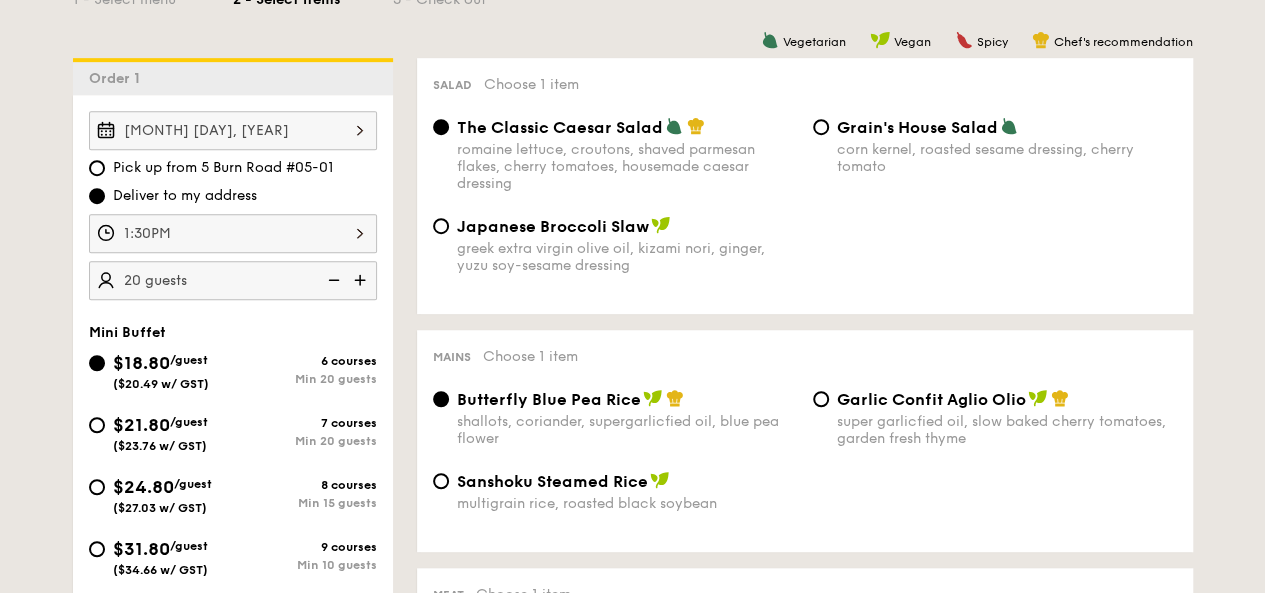 click on "1 - Select menu
2 - Select items
3 - Check out
Order 1
[MONTH] [DAY], [YEAR]
Pick up from [NUMBER] [STREET] #[NUMBER]-[NUMBER]
Deliver to my address
1:[TIME]      [NUMBER] guests
Mini Buffet
[PRICE]
/guest
([PRICE] w/ GST)
[NUMBER] courses
Min [NUMBER] guests
[PRICE]
/guest
([PRICE] w/ GST)
[NUMBER] courses
Min [NUMBER] guests
[PRICE]
/guest
([PRICE] w/ GST)
[NUMBER] courses
Min [NUMBER] guests
[PRICE]
/guest
([PRICE] w/ GST)
[NUMBER] courses
Min [NUMBER] guests
Subtotal
[PRICE]
Add-ons
[PRICE]
Delivery fee
[PRICE]
Total
[PRICE]
Total (w/ GST)
[PRICE]
1:[TIME] ,  . [NUMBER] [NUMBER]" at bounding box center (632, 1926) 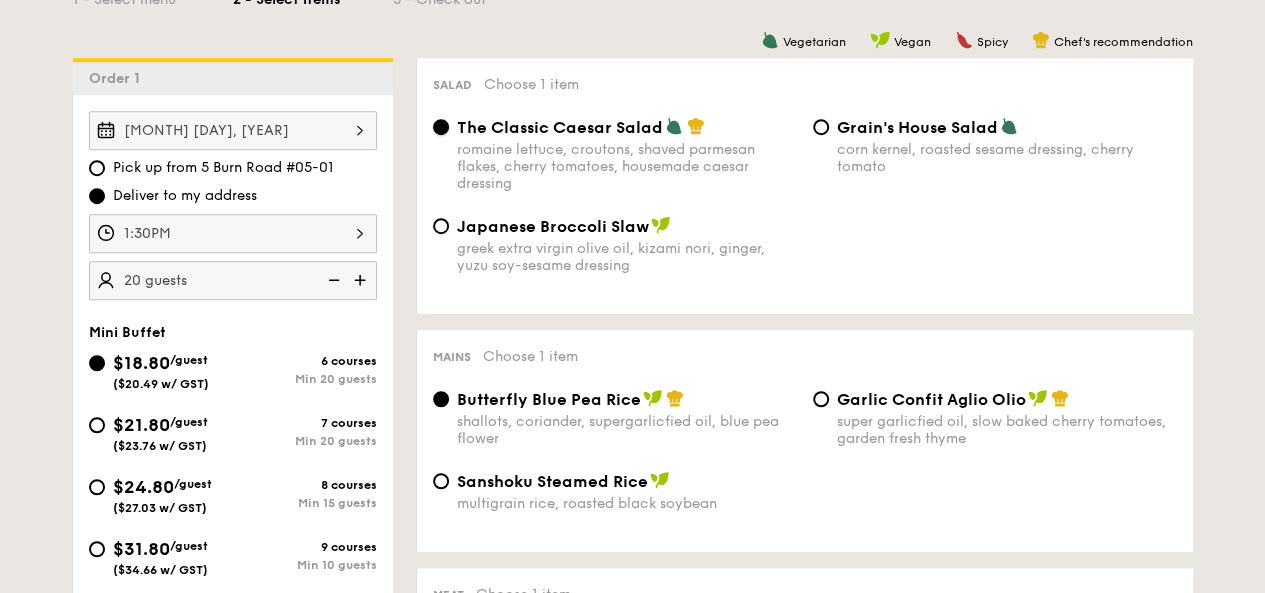 click on "The Classic Caesar Salad romaine lettuce, croutons, shaved parmesan flakes, cherry tomatoes, housemade caesar dressing" at bounding box center [441, 127] 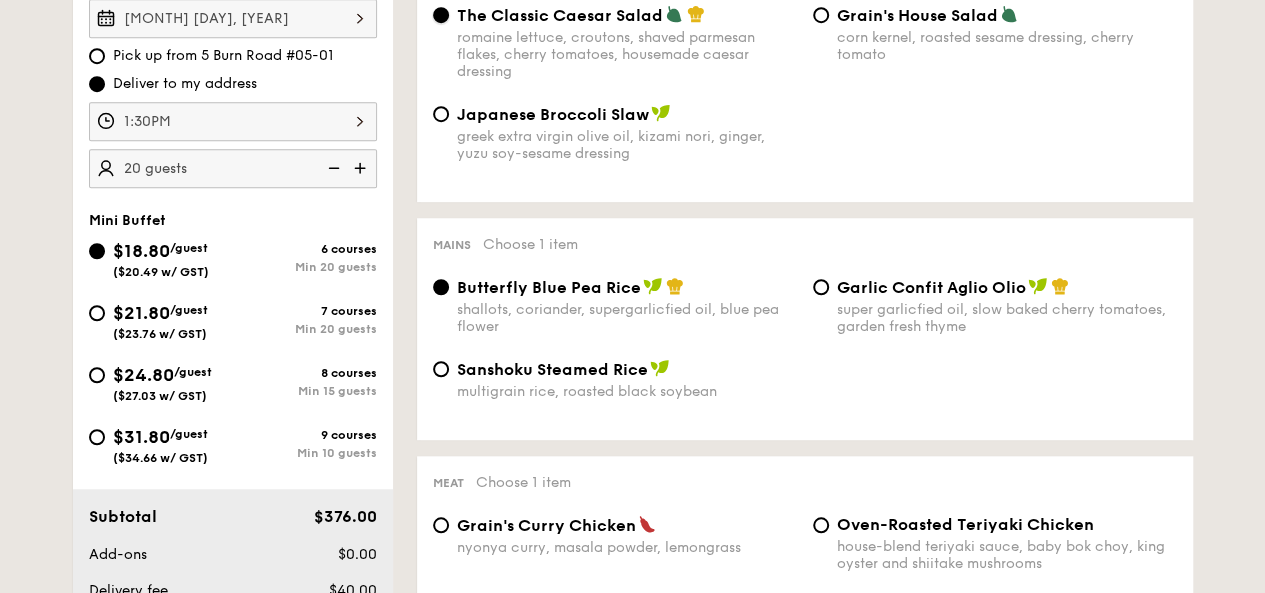 scroll, scrollTop: 620, scrollLeft: 0, axis: vertical 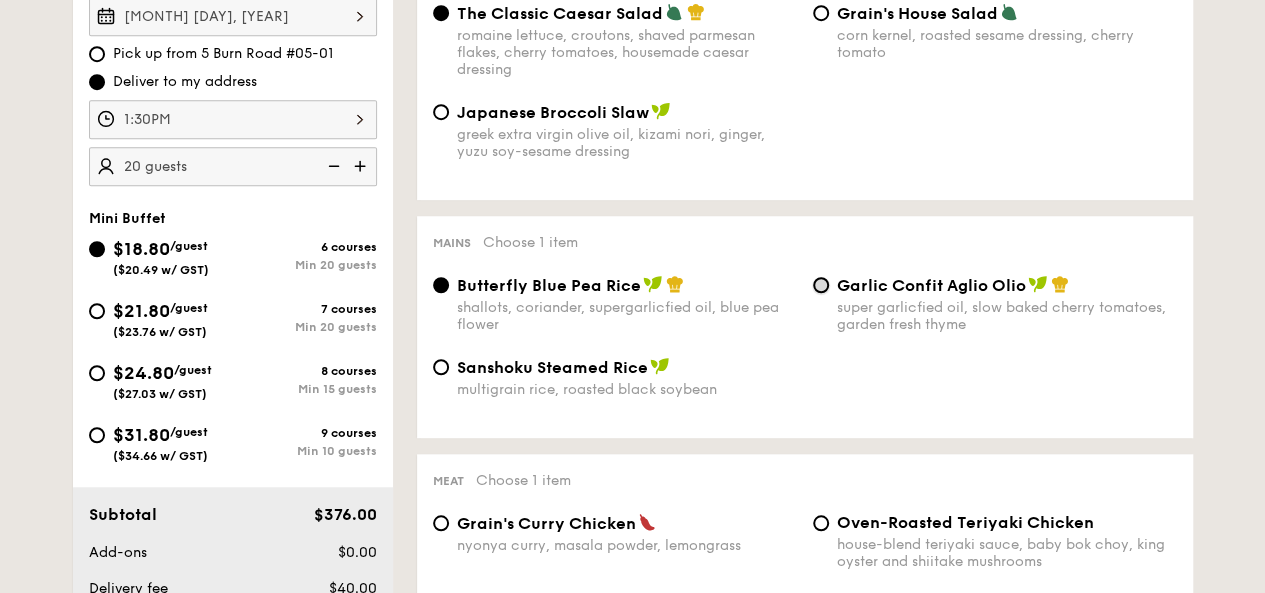 click on "Garlic Confit Aglio Olio super garlicfied oil, slow baked cherry tomatoes, garden fresh thyme" at bounding box center (821, 285) 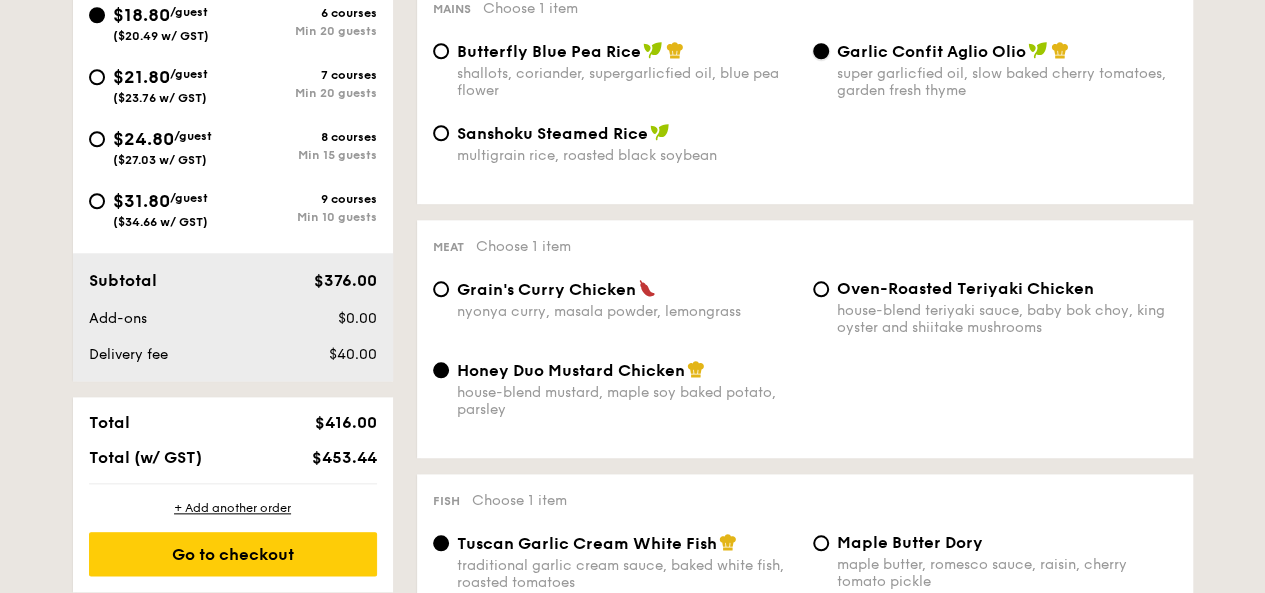 scroll, scrollTop: 855, scrollLeft: 0, axis: vertical 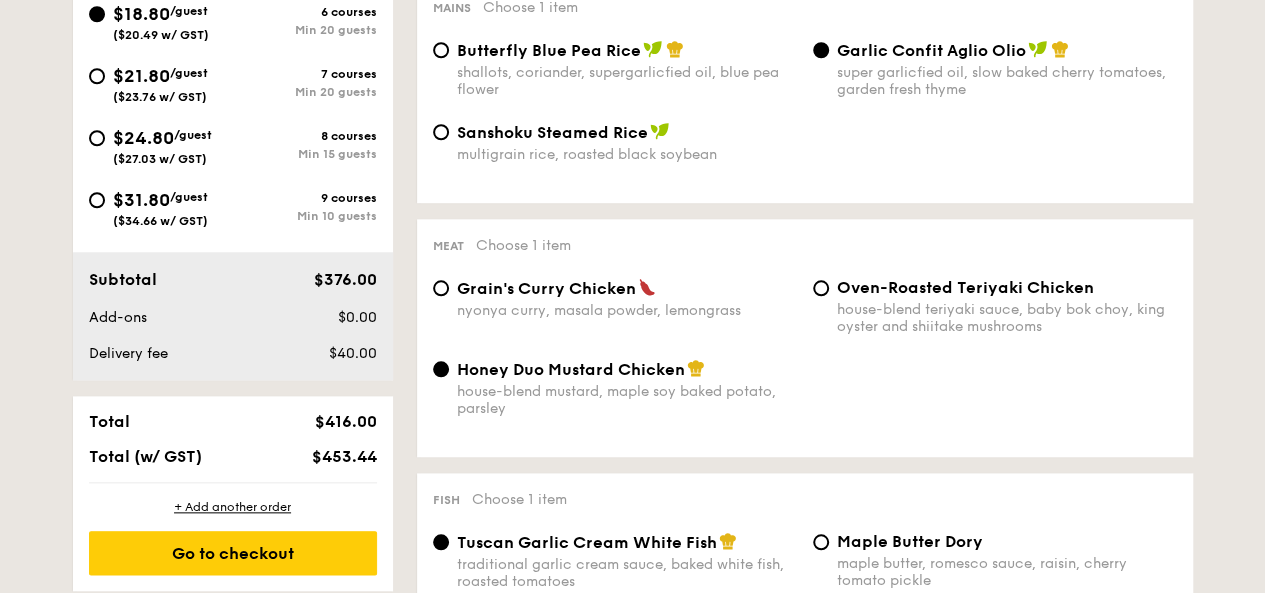 click on "Grain's Curry Chicken" at bounding box center [546, 288] 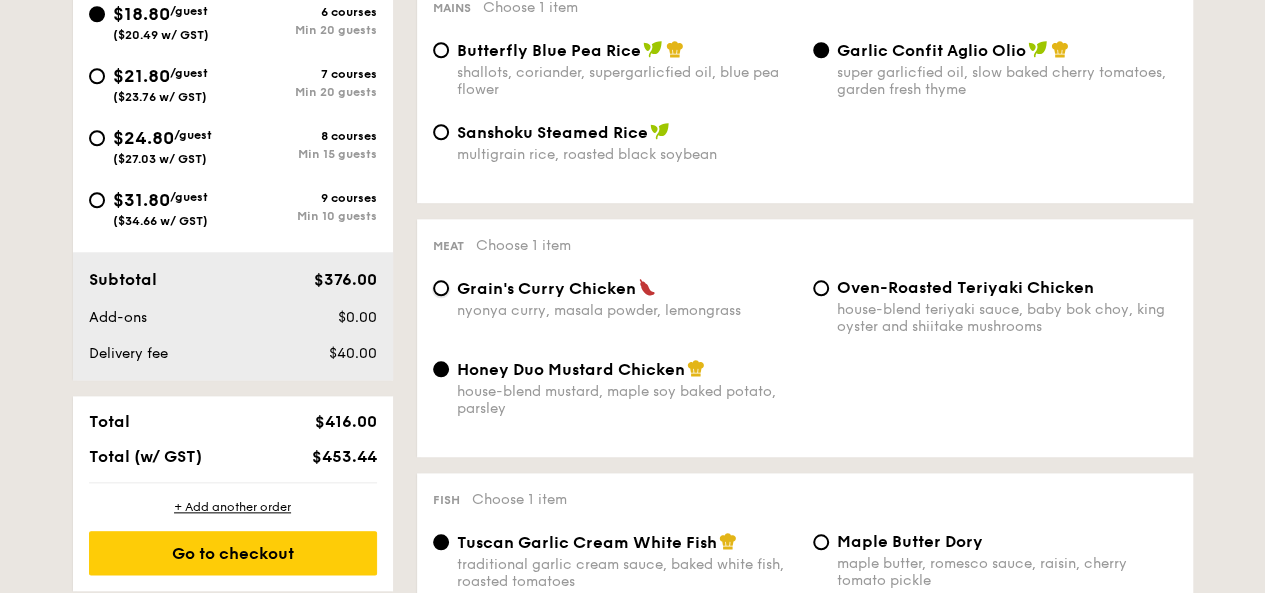 click on "Grain's Curry Chicken nyonya curry, masala powder, lemongrass" at bounding box center (441, 288) 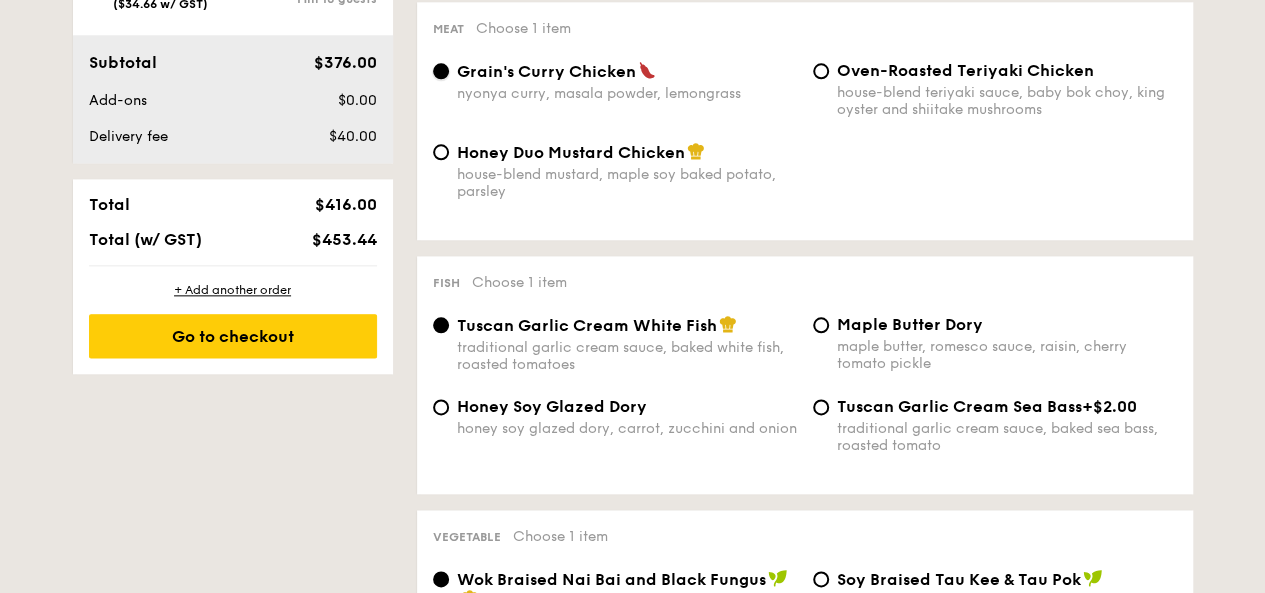 scroll, scrollTop: 1074, scrollLeft: 0, axis: vertical 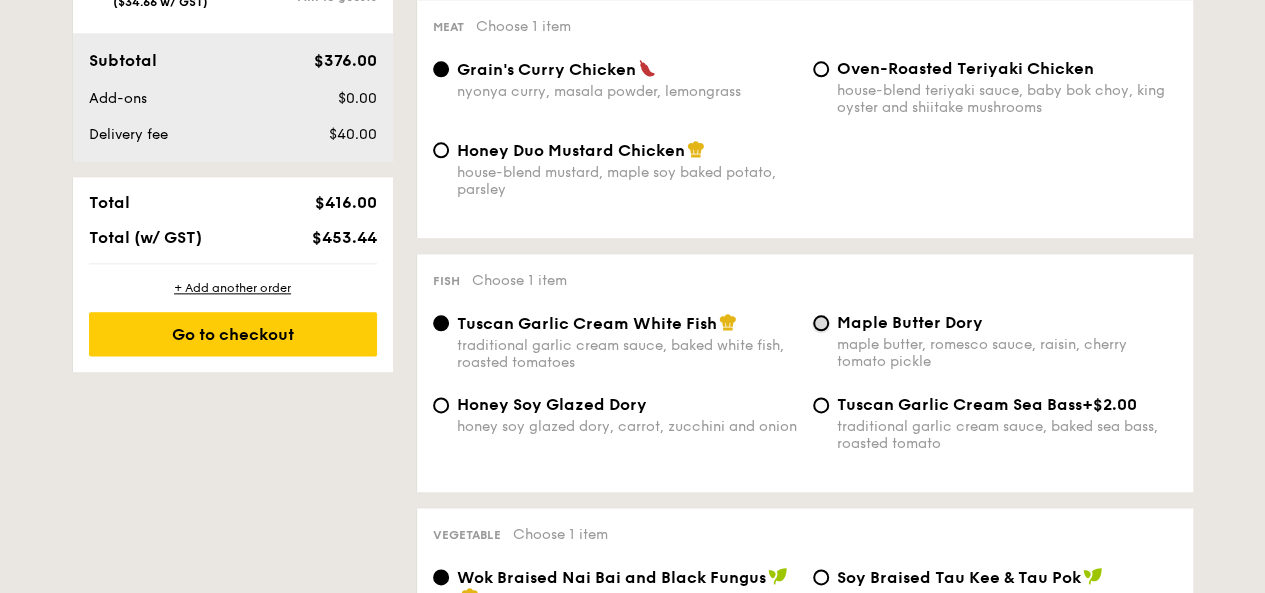 click on "Maple Butter Dory maple butter, romesco sauce, raisin, cherry tomato pickle" at bounding box center (821, 323) 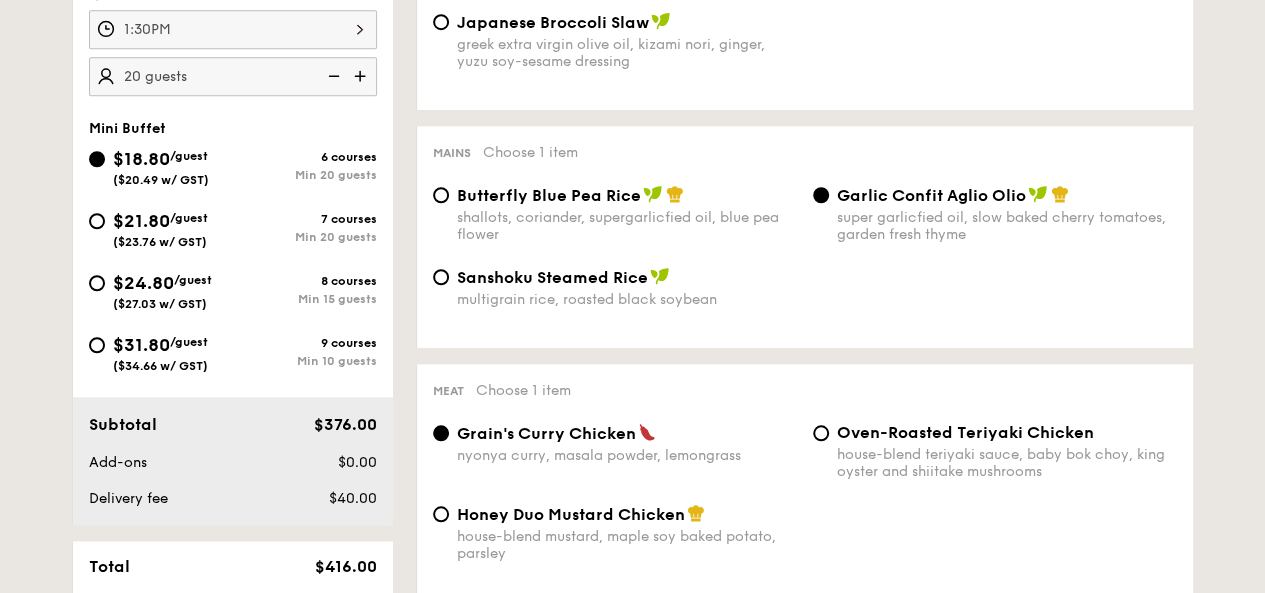 scroll, scrollTop: 759, scrollLeft: 0, axis: vertical 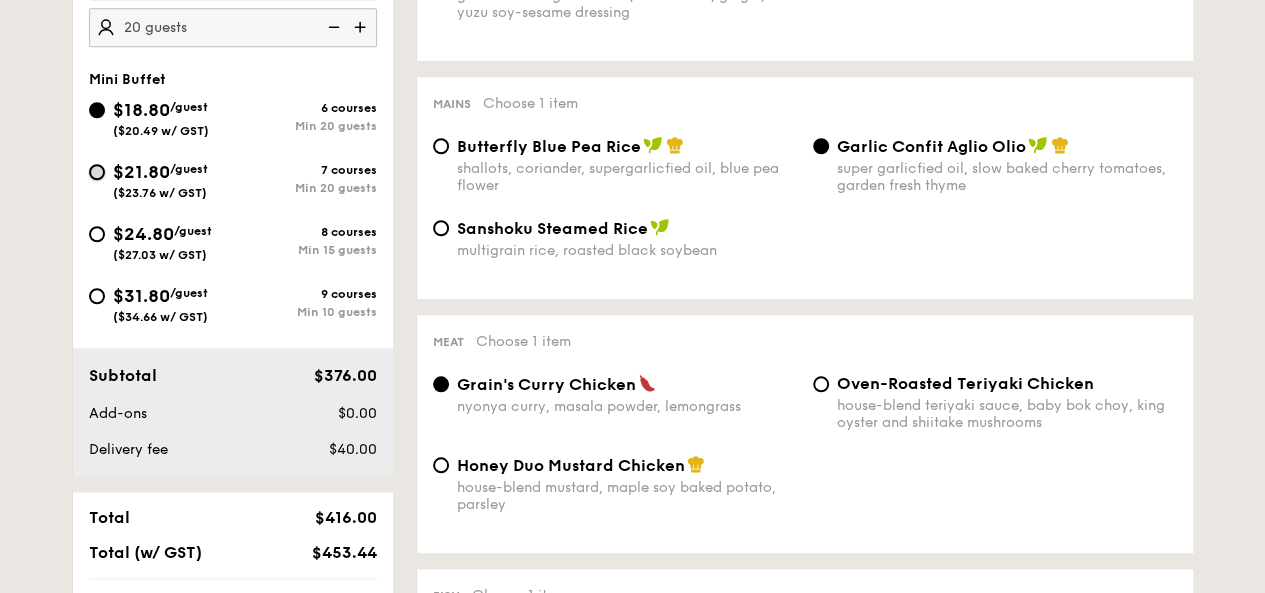 click on "$21.80
/guest
($23.76 w/ GST)
7 courses
Min 20 guests" at bounding box center [97, 172] 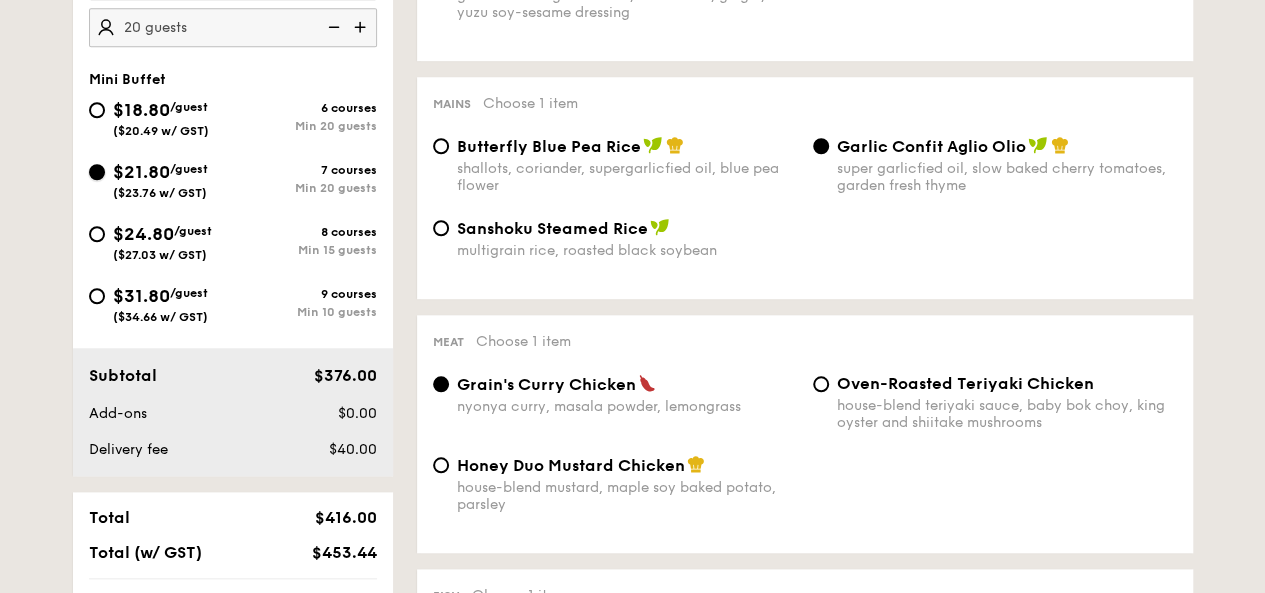 radio on "true" 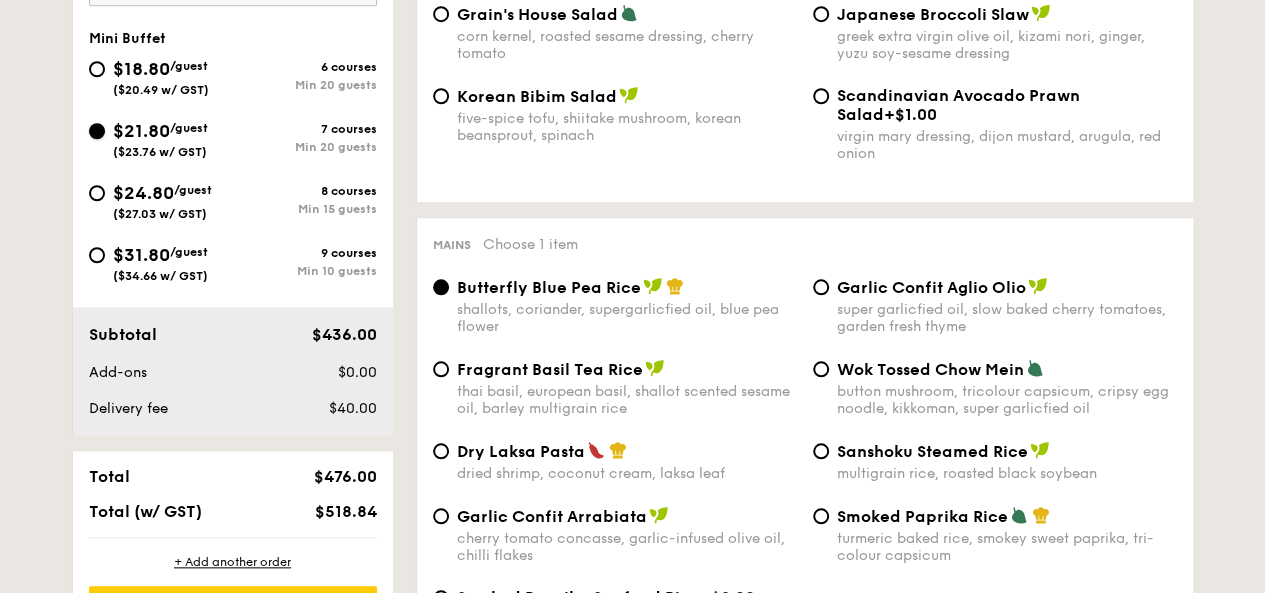 scroll, scrollTop: 799, scrollLeft: 0, axis: vertical 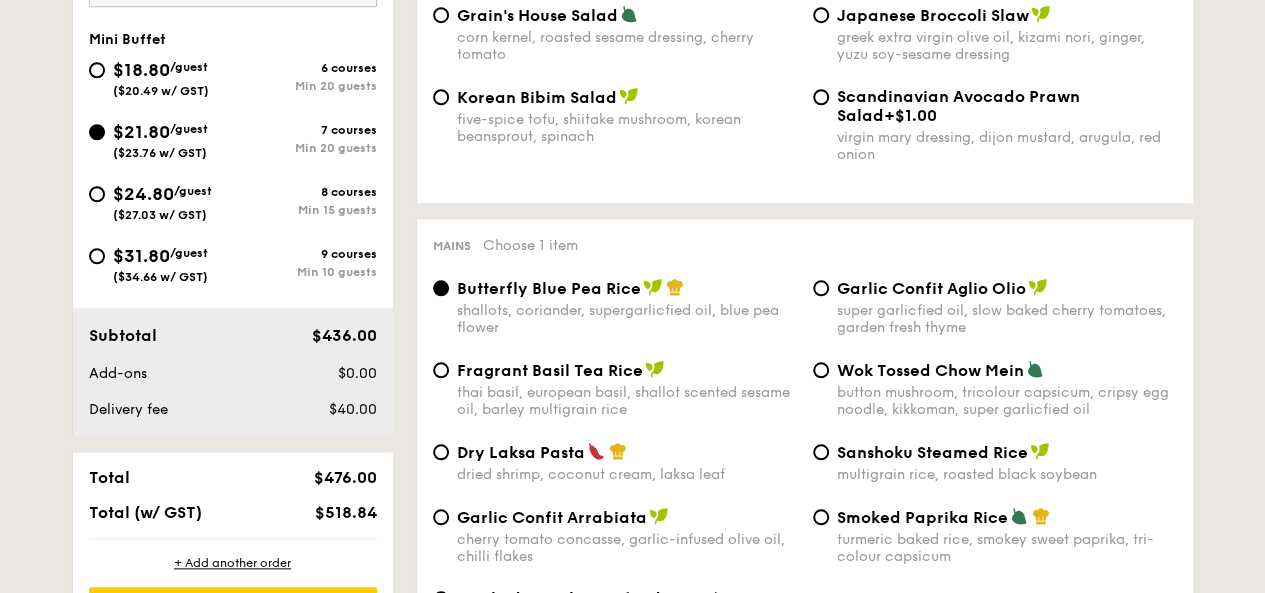 click on "[PRICE]
/guest
([PRICE] w/ GST)" at bounding box center (161, 77) 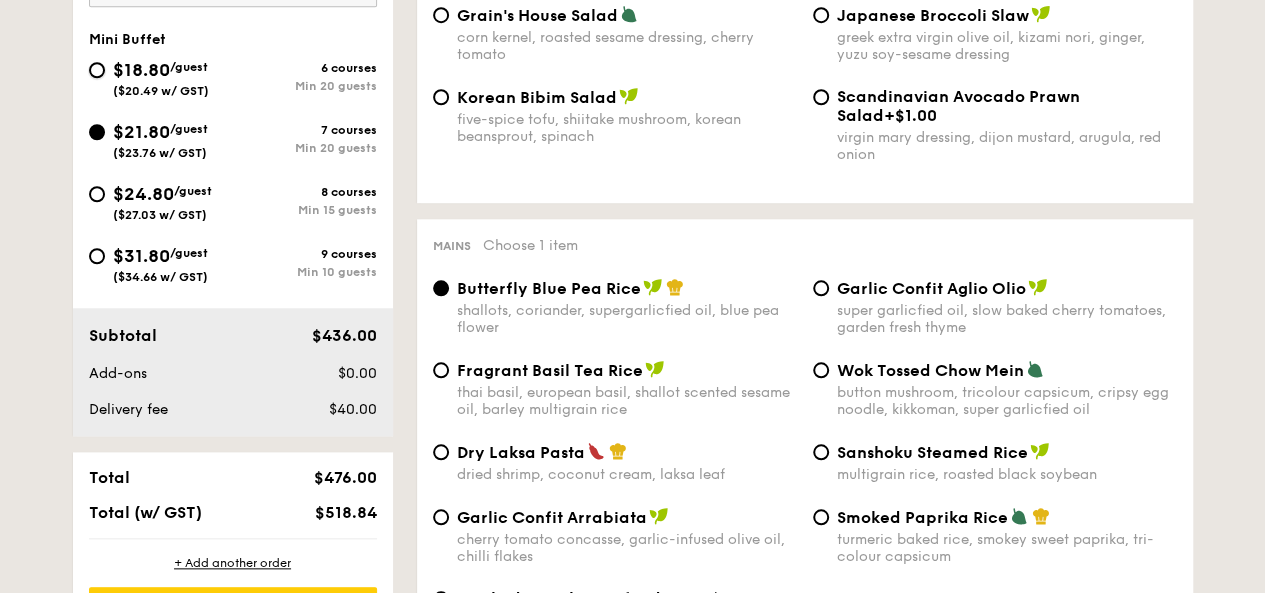 click on "$18.80
/guest
($20.49 w/ GST)
6 courses
Min 20 guests" at bounding box center (97, 70) 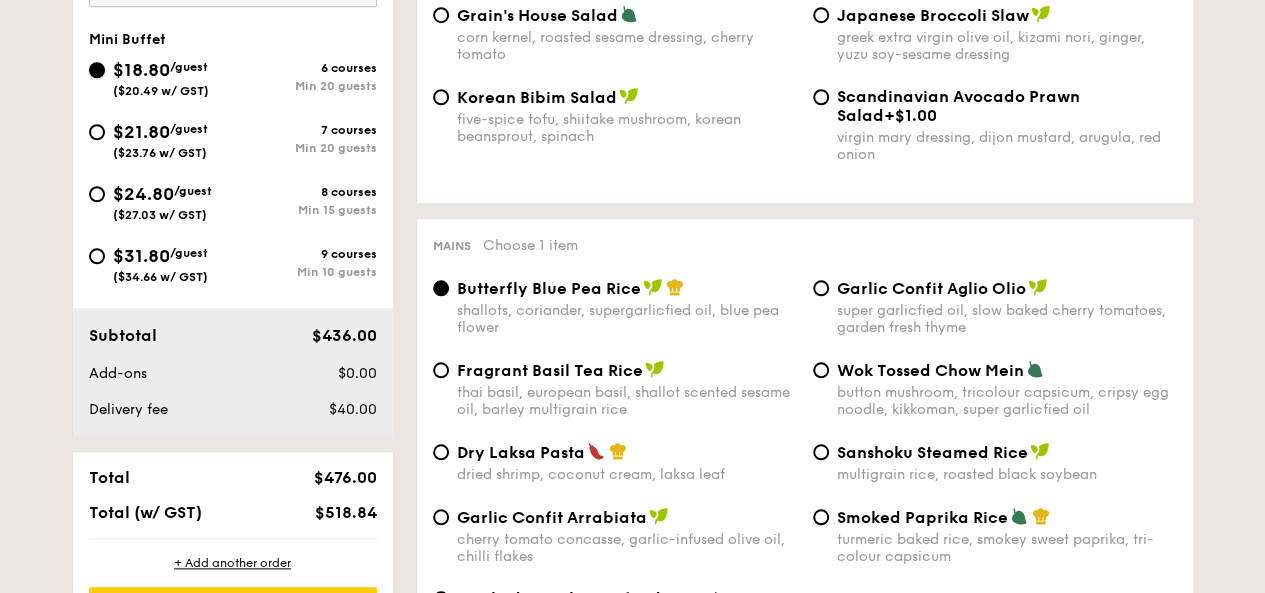 radio on "true" 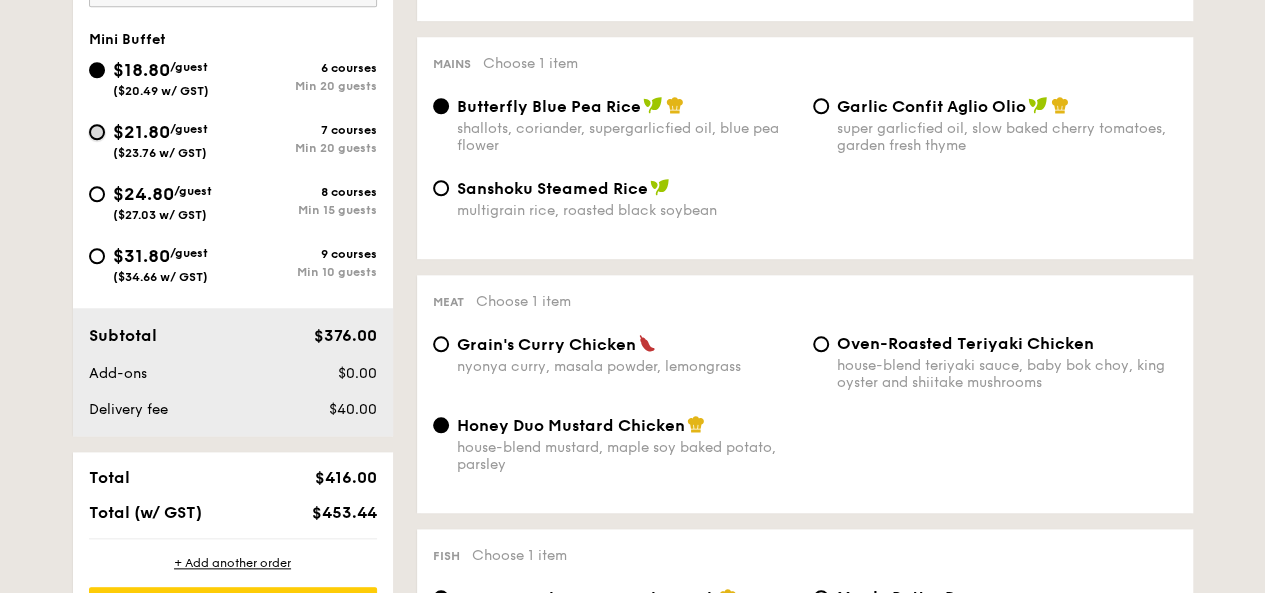 click on "$21.80
/guest
($23.76 w/ GST)
7 courses
Min 20 guests" at bounding box center [97, 132] 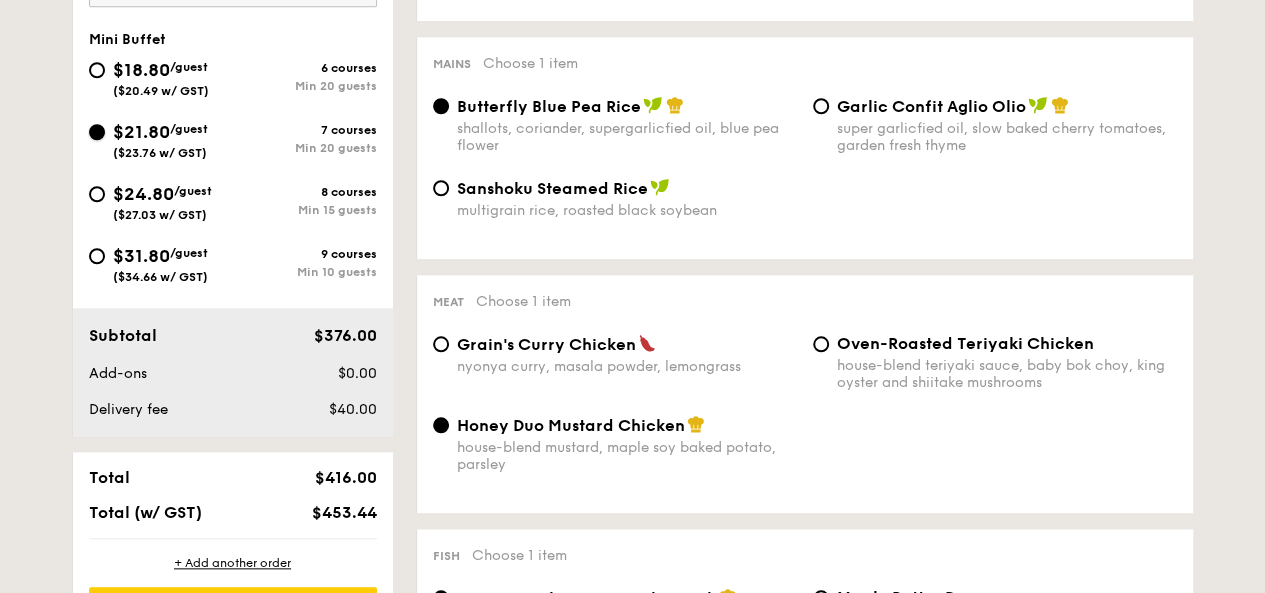 radio on "true" 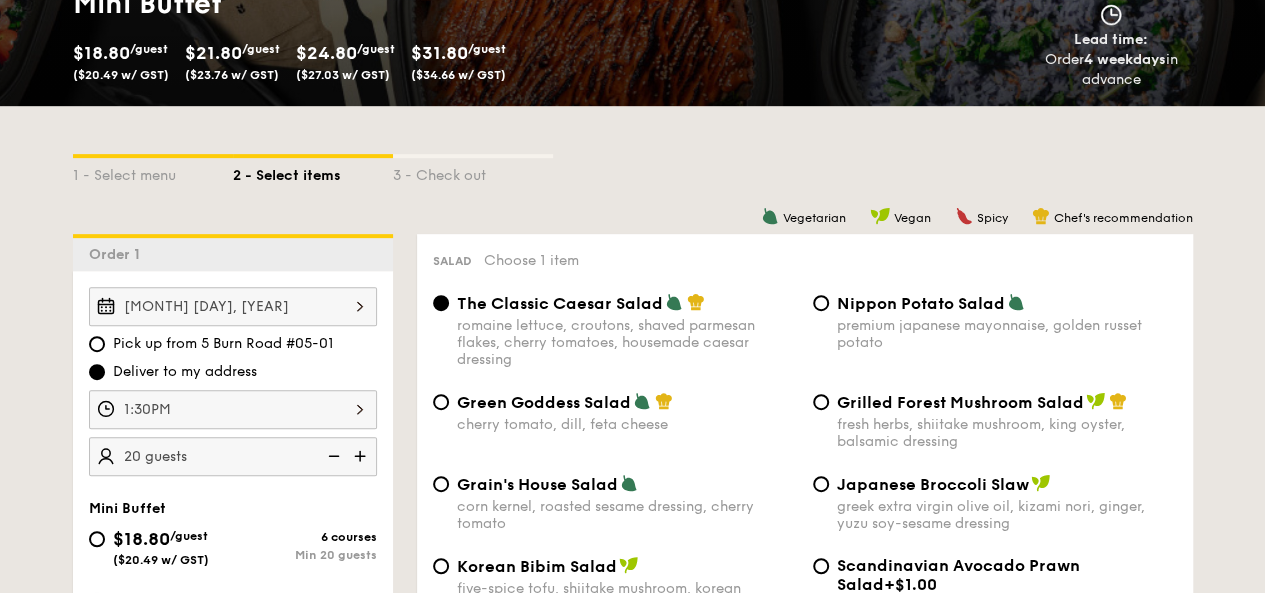 scroll, scrollTop: 437, scrollLeft: 0, axis: vertical 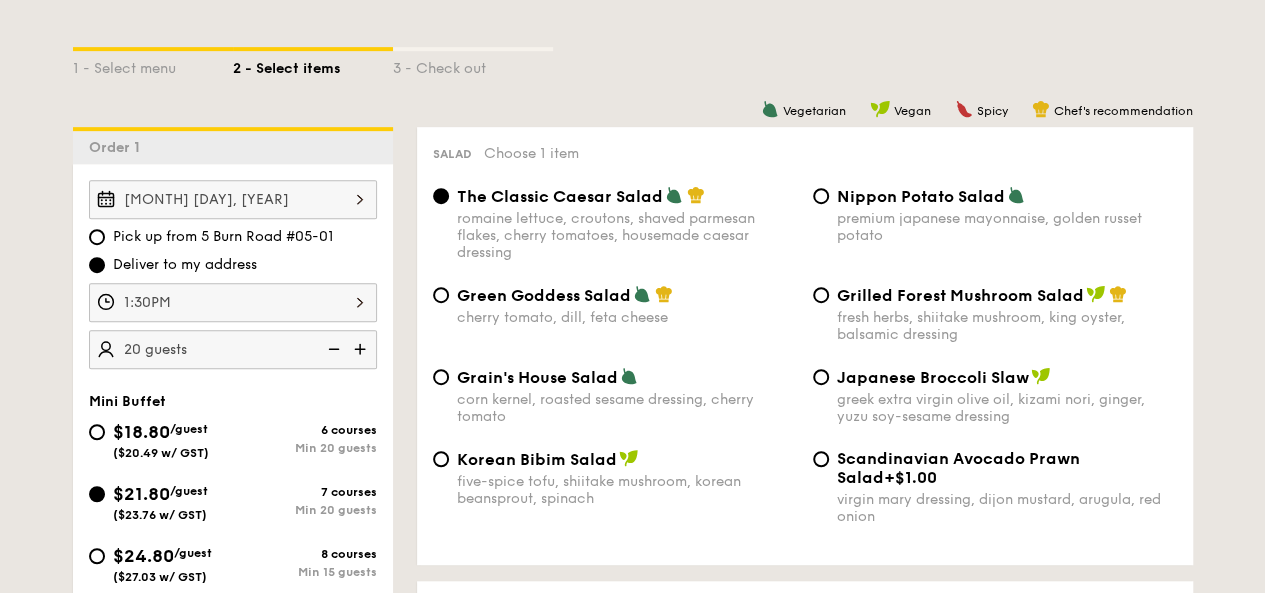 click on "Grilled Forest Mushroom Salad fresh herbs, shiitake mushroom, king oyster, balsamic dressing" at bounding box center (995, 314) 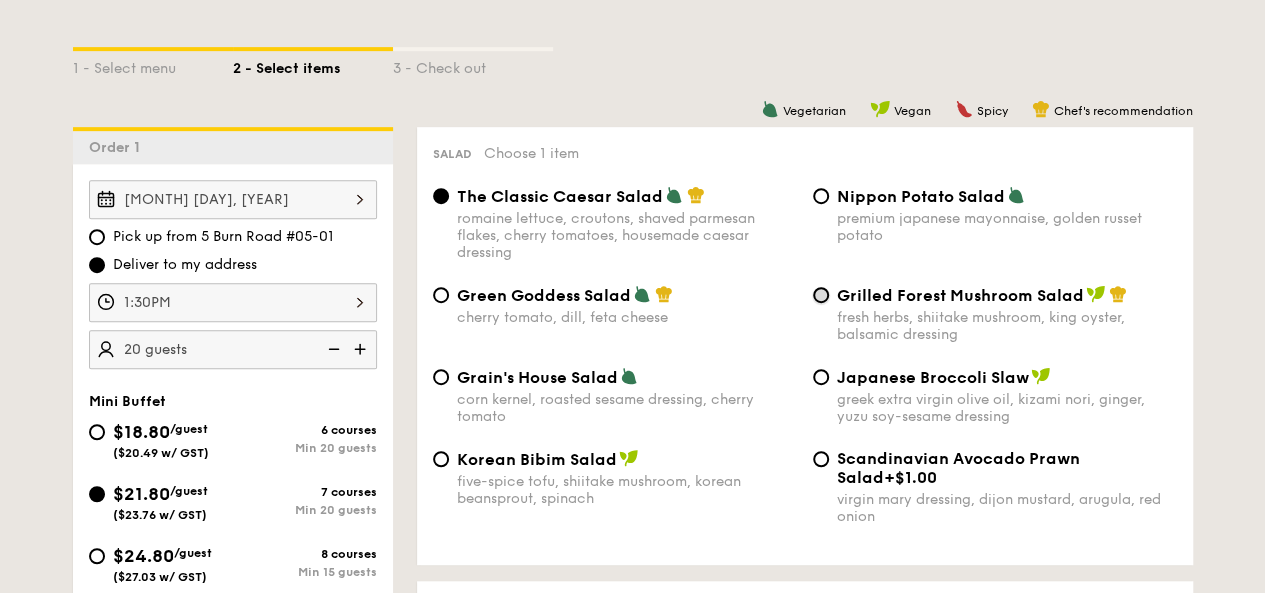 click on "Grilled Forest Mushroom Salad fresh herbs, shiitake mushroom, king oyster, balsamic dressing" at bounding box center [821, 295] 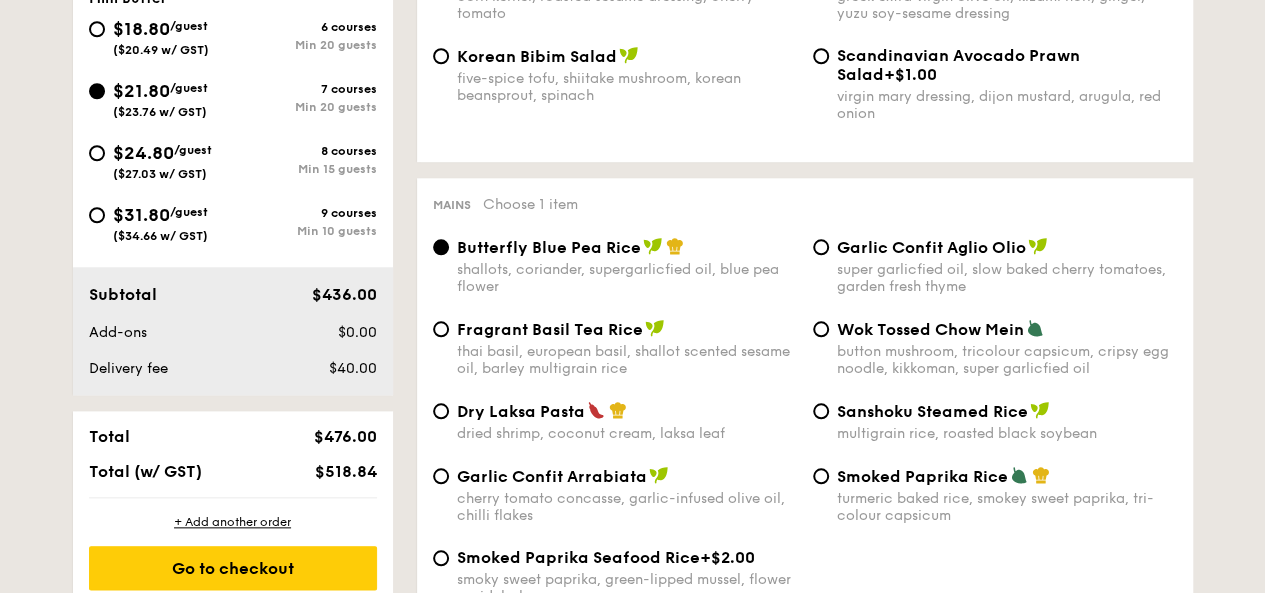 scroll, scrollTop: 841, scrollLeft: 0, axis: vertical 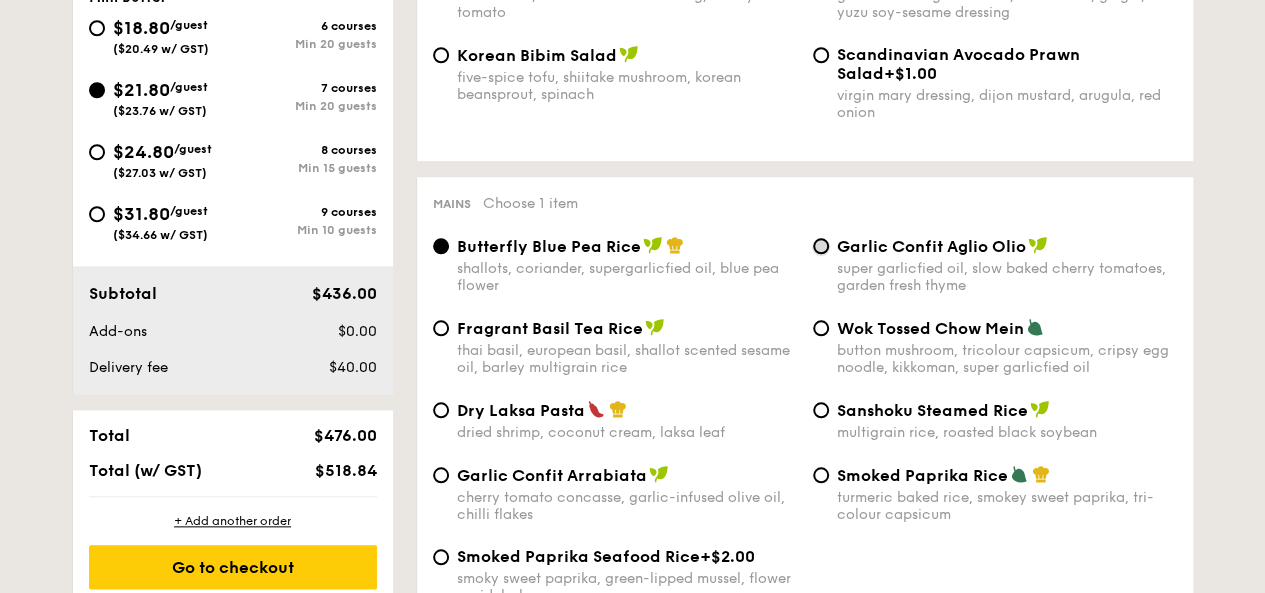 click on "Garlic Confit Aglio Olio super garlicfied oil, slow baked cherry tomatoes, garden fresh thyme" at bounding box center (821, 246) 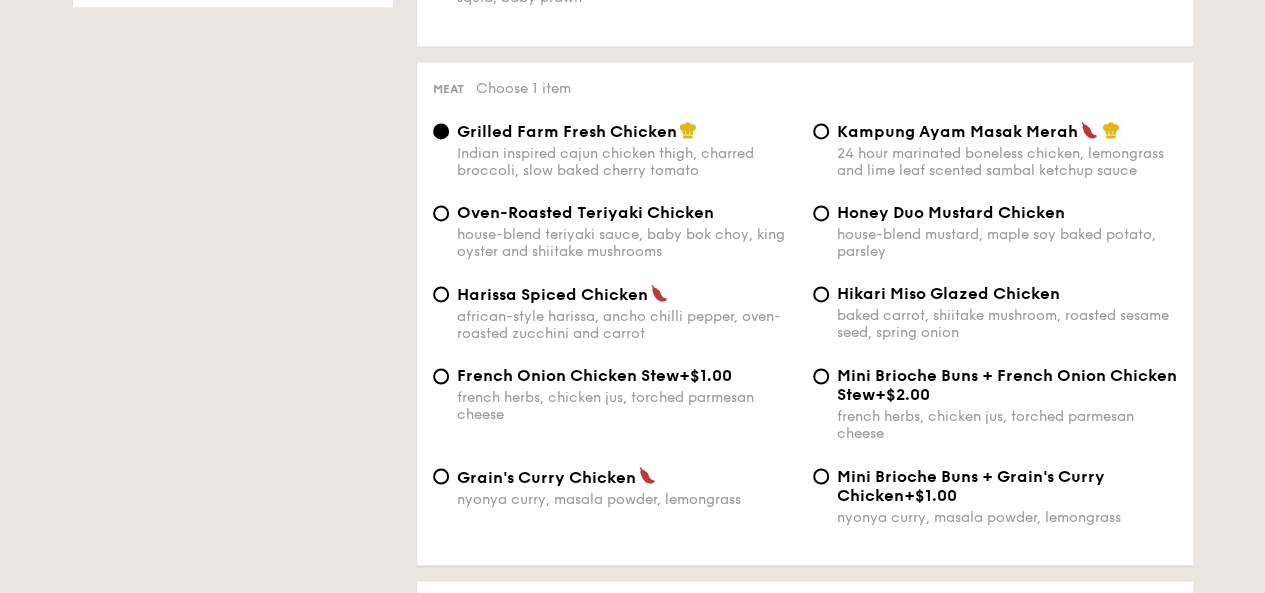scroll, scrollTop: 1441, scrollLeft: 0, axis: vertical 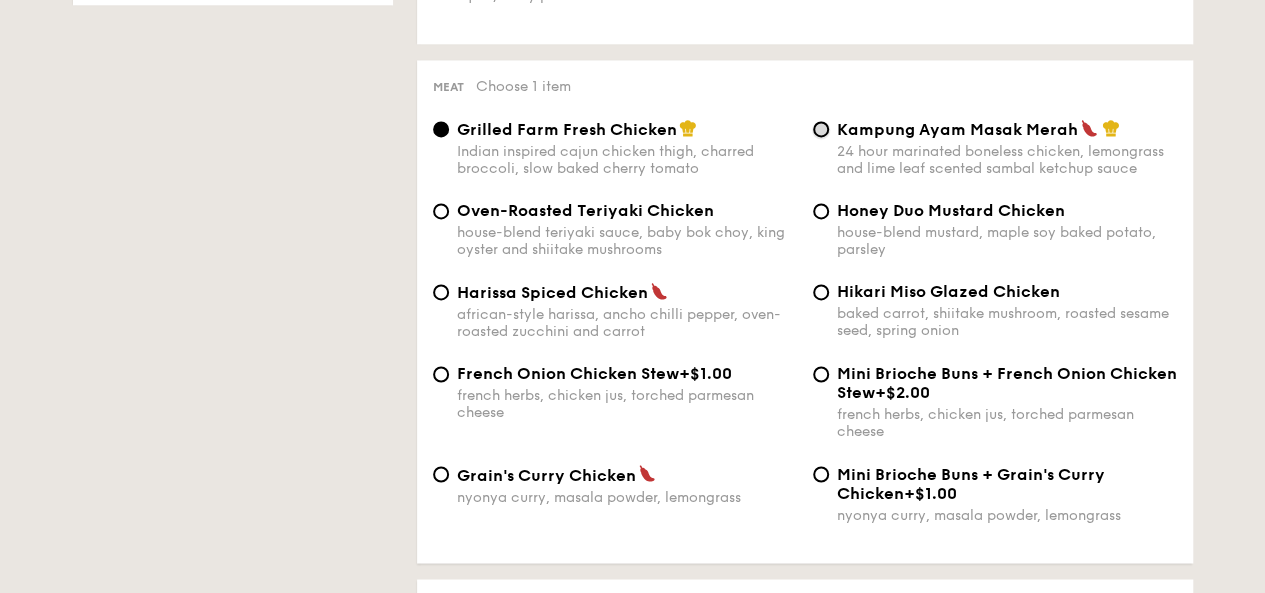 click on "Kampung Ayam Masak Merah [NUMBER] hour marinated boneless chicken, lemongrass and lime leaf scented sambal ketchup sauce" at bounding box center (821, 129) 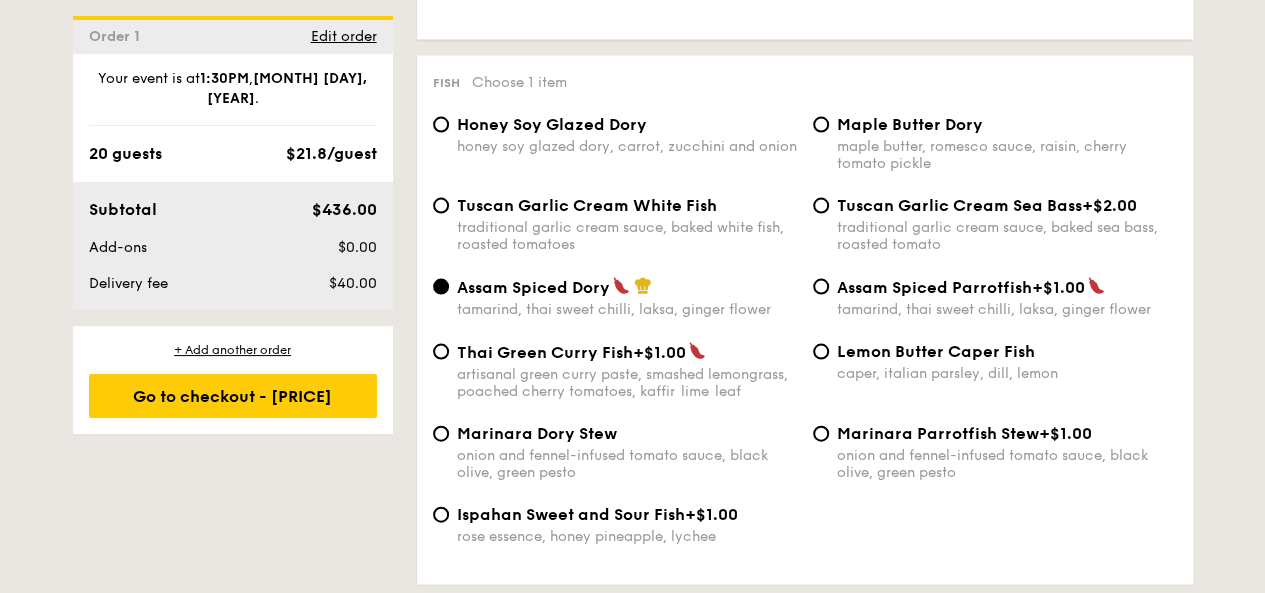 scroll, scrollTop: 1957, scrollLeft: 0, axis: vertical 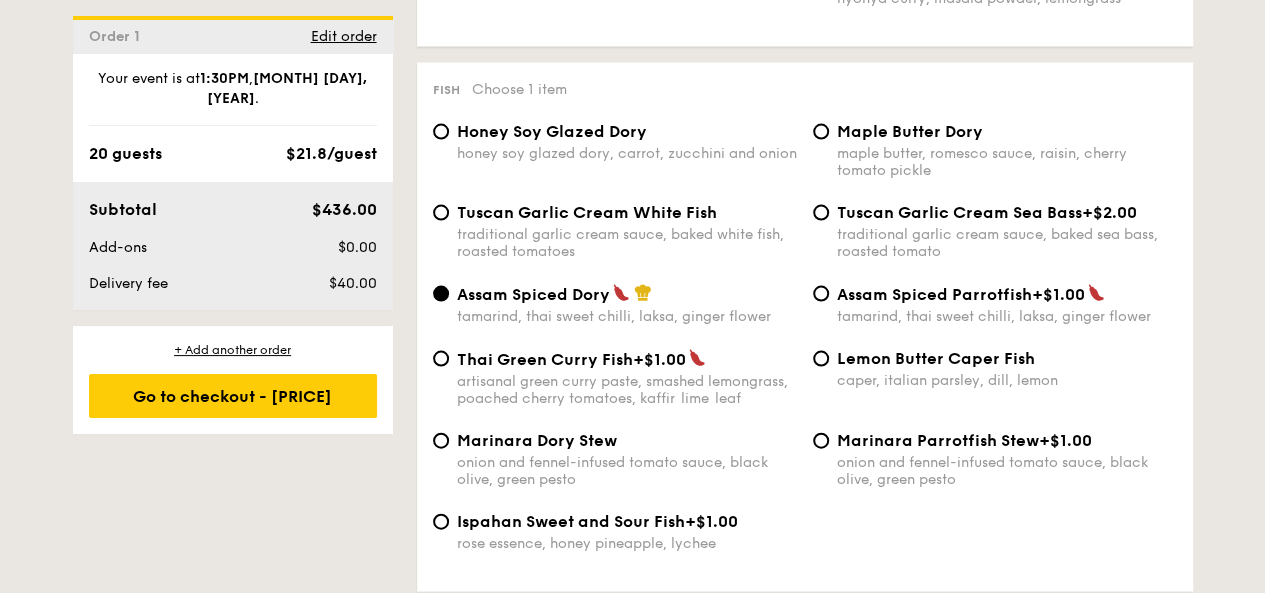 click on "Lemon Butter Caper Fish" at bounding box center [936, 358] 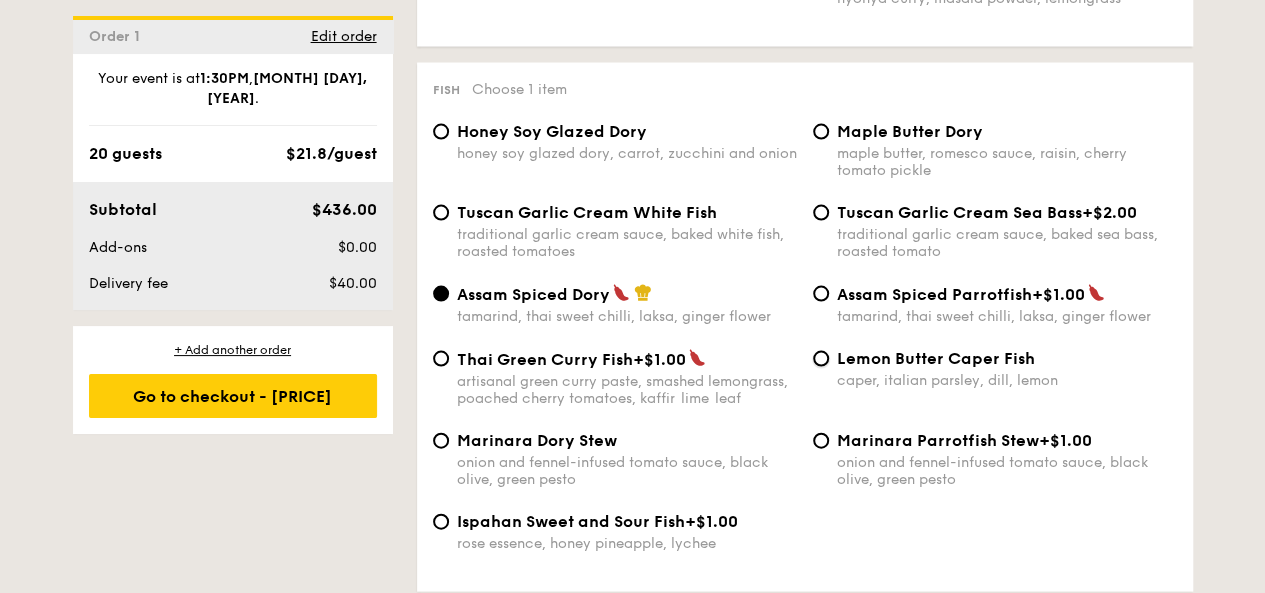 click on "Lemon Butter Caper Fish caper, italian parsley, dill, lemon" at bounding box center [821, 359] 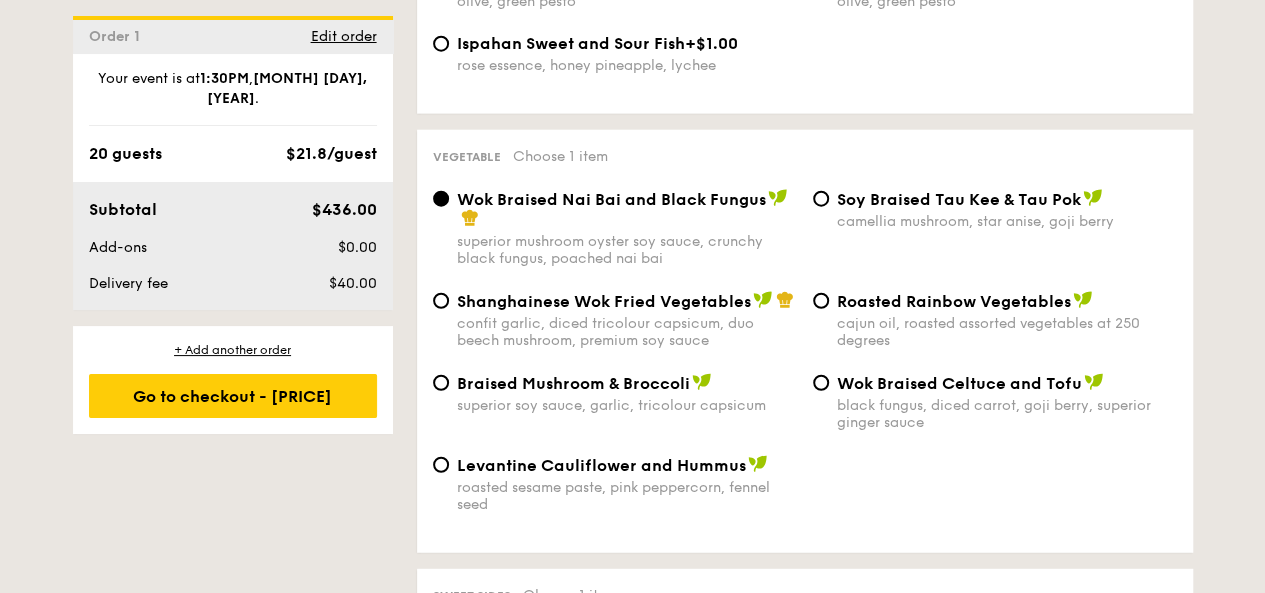 scroll, scrollTop: 2436, scrollLeft: 0, axis: vertical 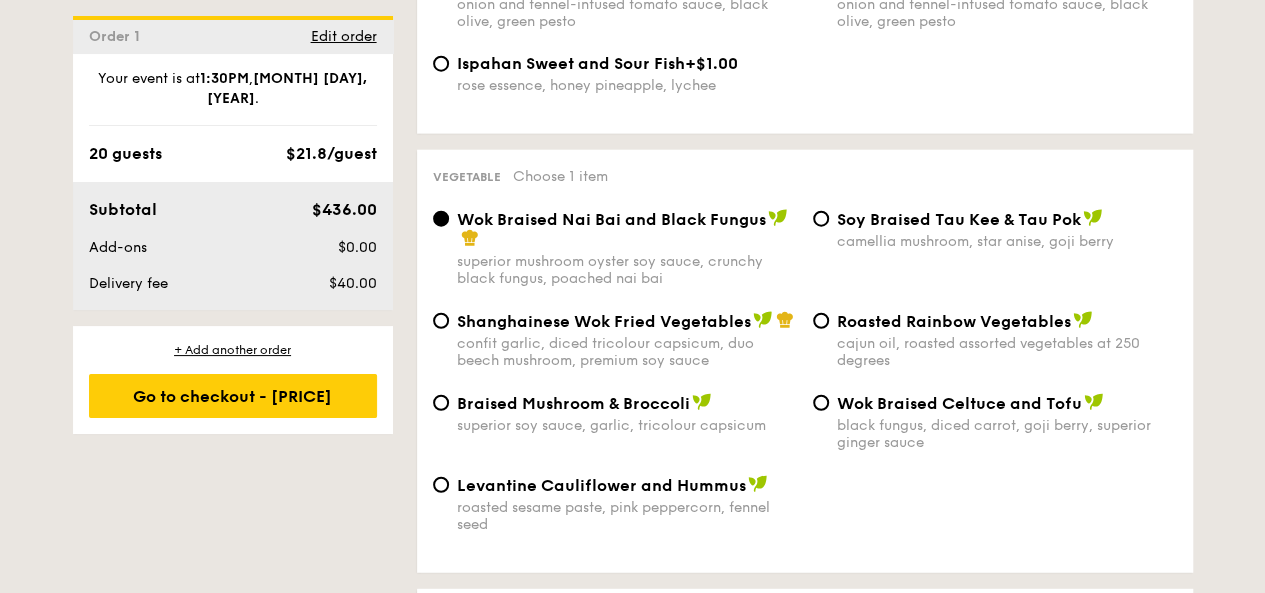 click on "Roasted Rainbow Vegetables" at bounding box center [954, 321] 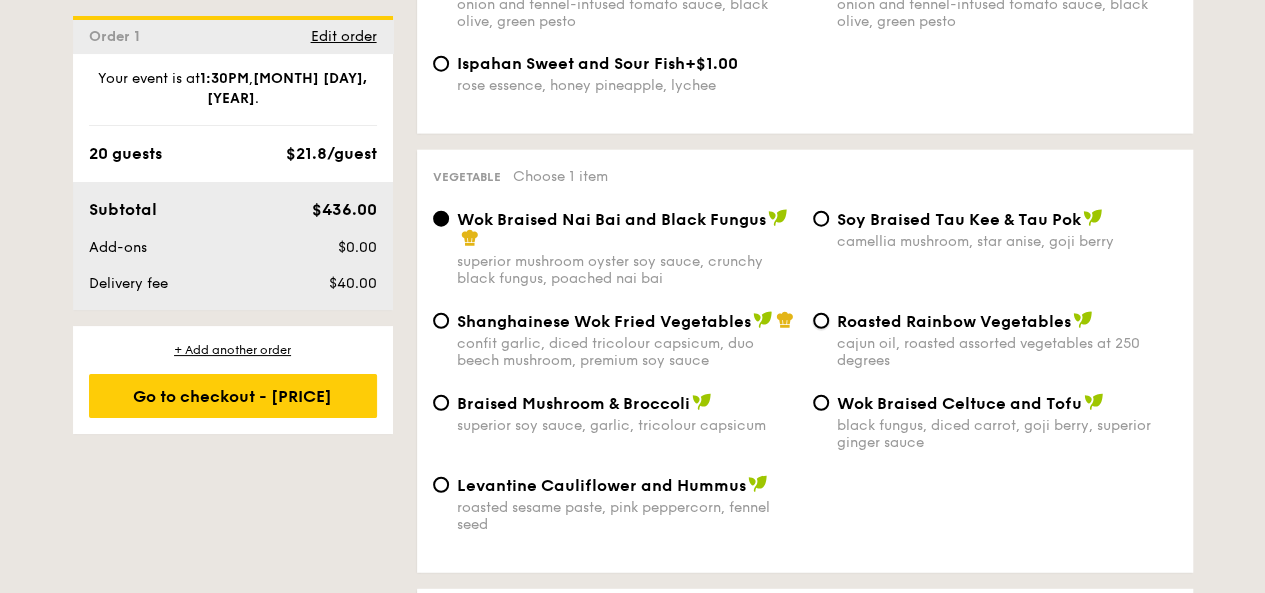 click on "Roasted Rainbow Vegetables cajun oil, roasted assorted vegetables at 250 degrees" at bounding box center (821, 321) 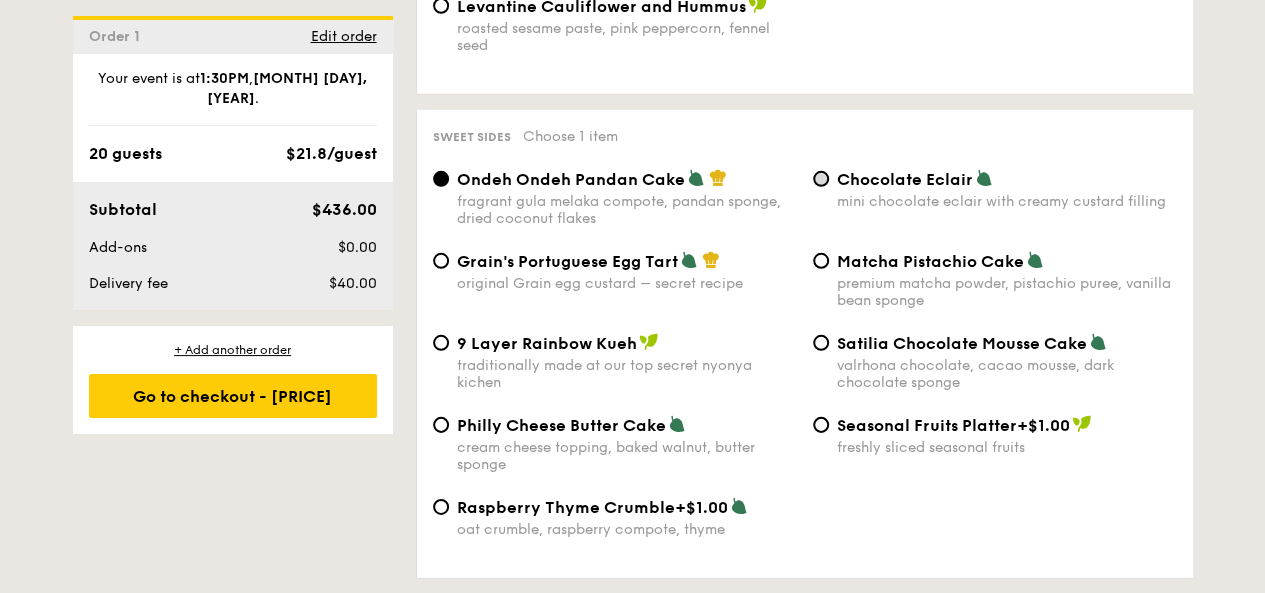 scroll, scrollTop: 2893, scrollLeft: 0, axis: vertical 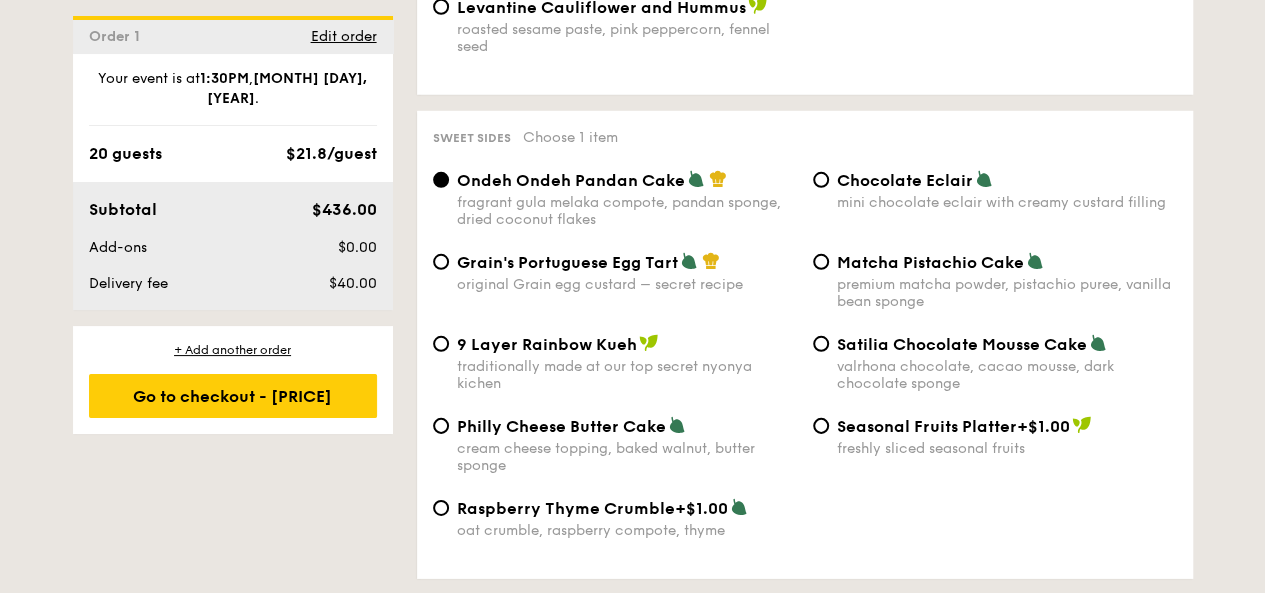 click on "Chocolate Eclair mini chocolate eclair with creamy custard filling" at bounding box center [995, 190] 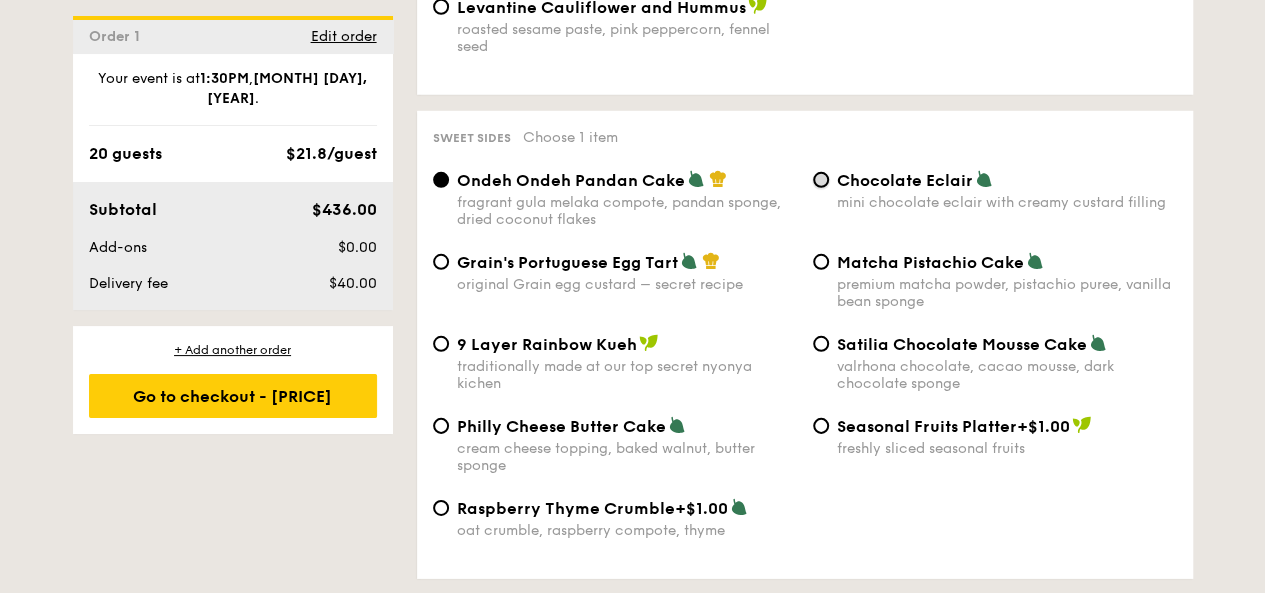 click on "Chocolate Eclair mini chocolate eclair with creamy custard filling" at bounding box center [821, 180] 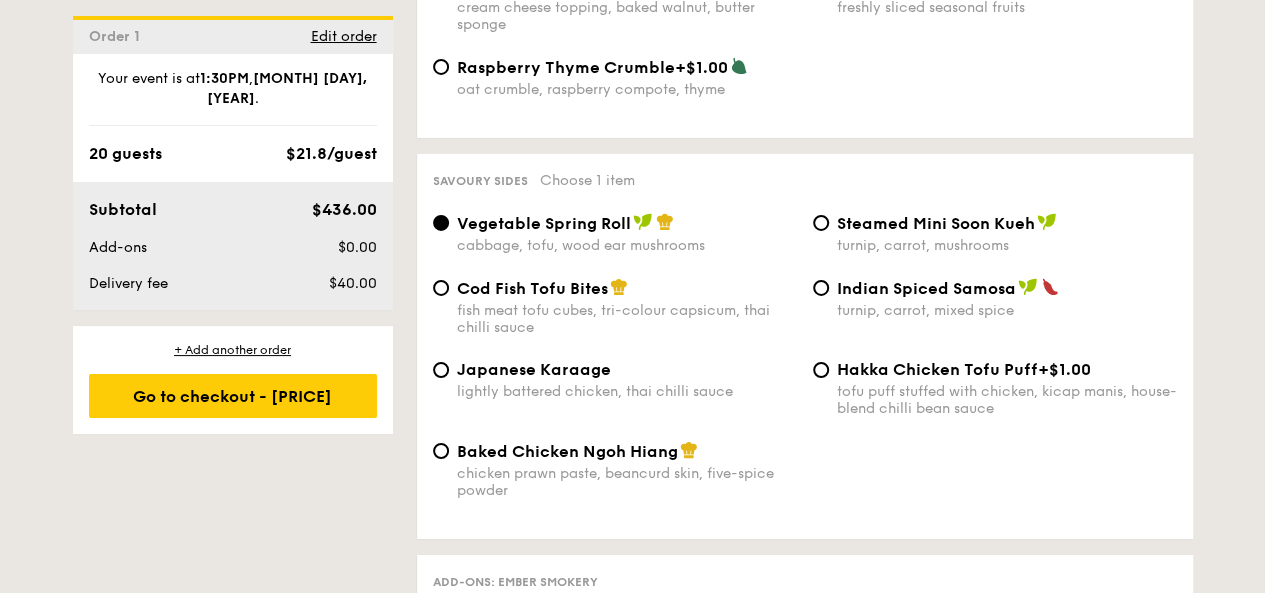 scroll, scrollTop: 3335, scrollLeft: 0, axis: vertical 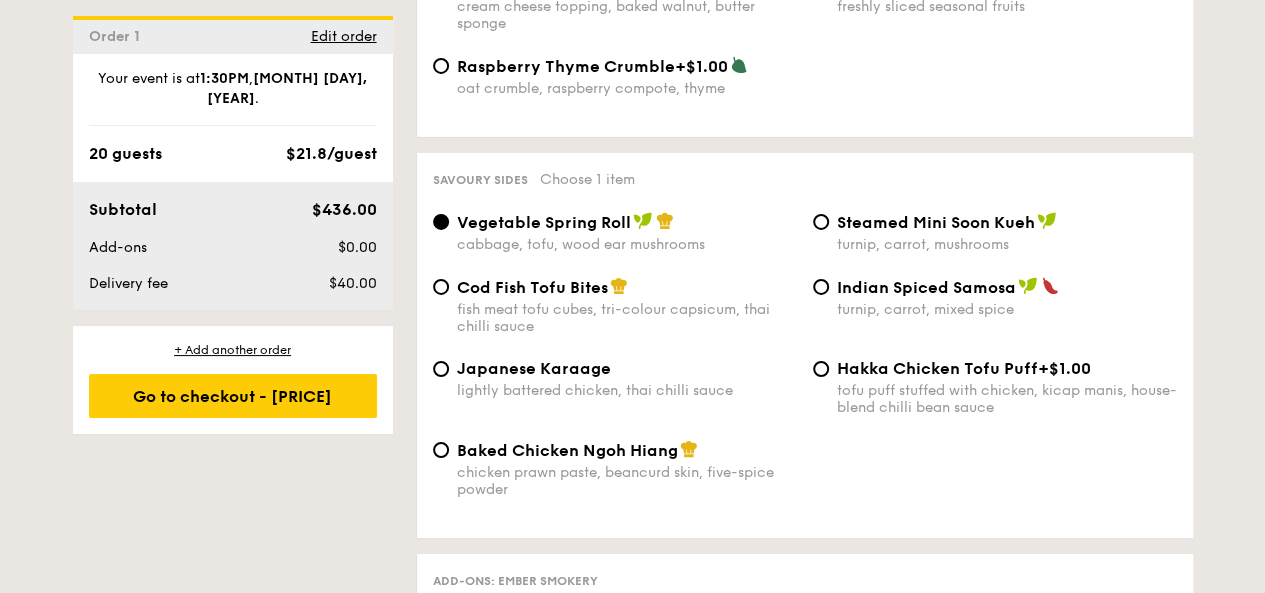 click on "Cod Fish Tofu Bites" at bounding box center (627, 287) 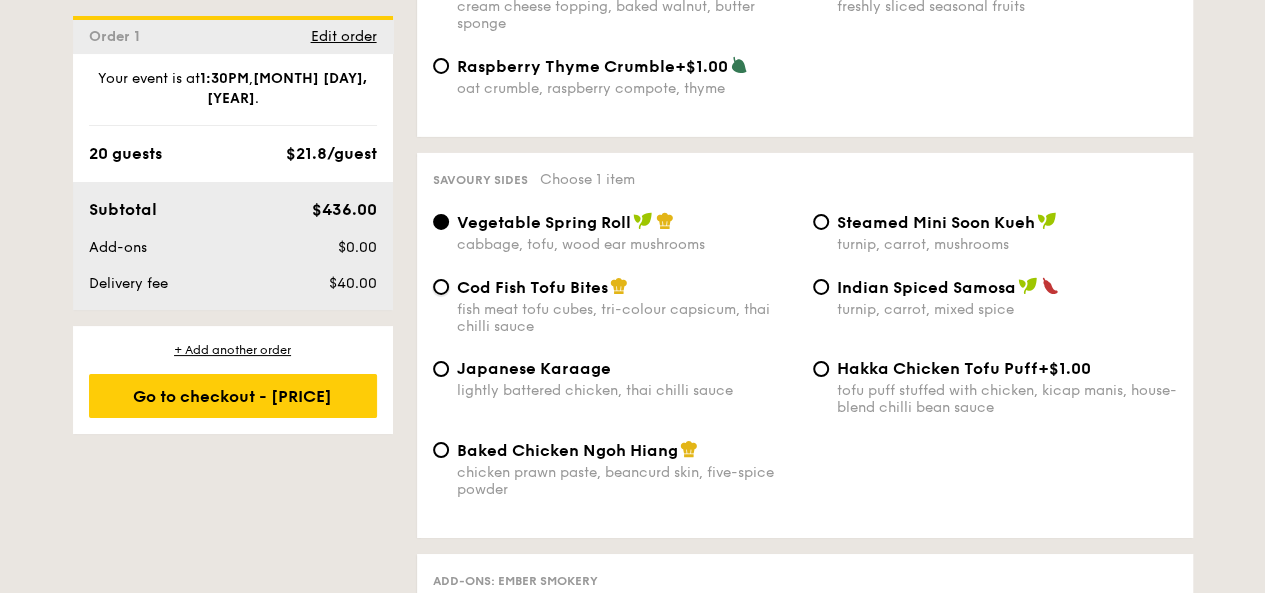 click on "Cod Fish Tofu Bites fish meat tofu cubes, tri-colour capsicum, thai chilli sauce" at bounding box center (441, 287) 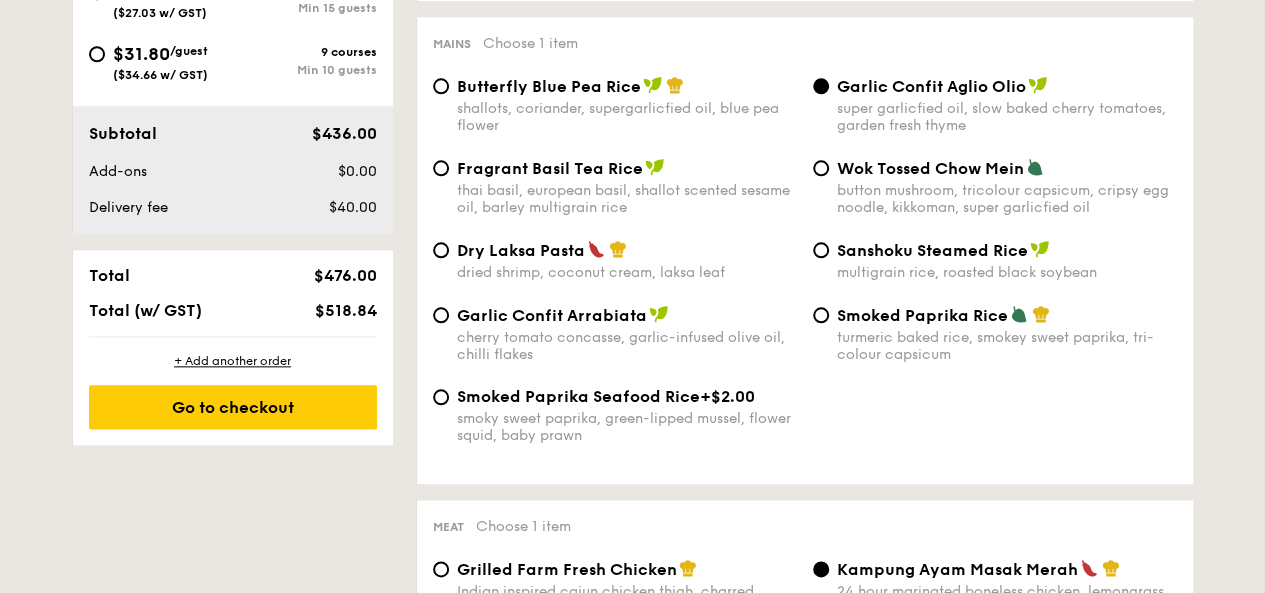 scroll, scrollTop: 1005, scrollLeft: 0, axis: vertical 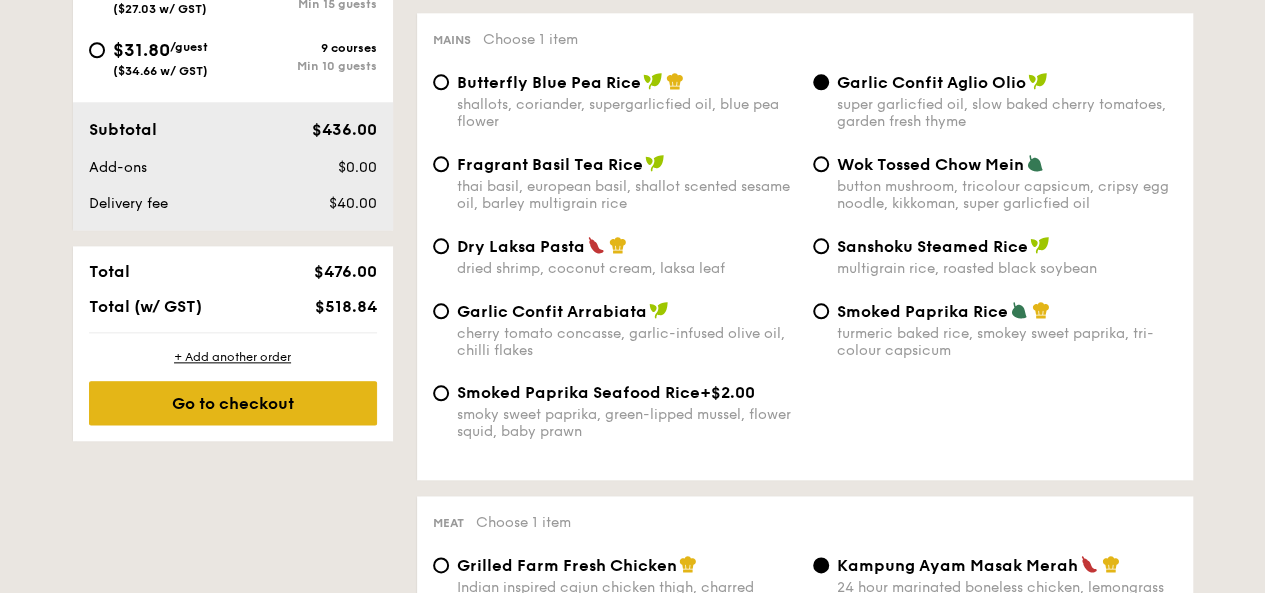 click on "Go to checkout" at bounding box center [233, 403] 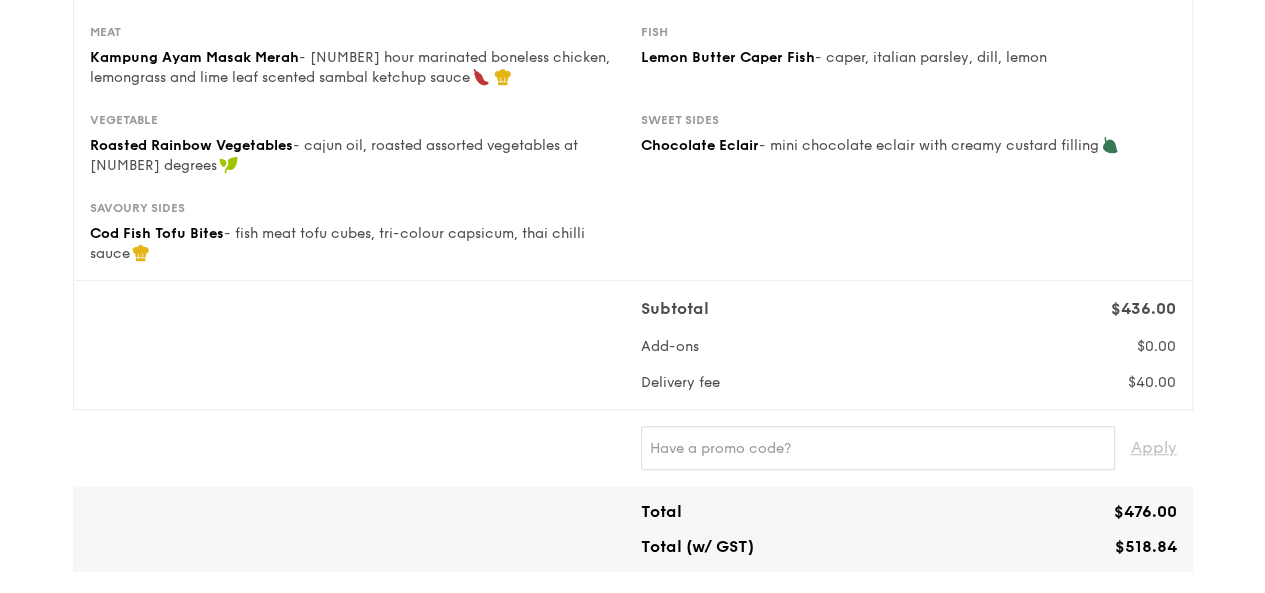 scroll, scrollTop: 0, scrollLeft: 0, axis: both 